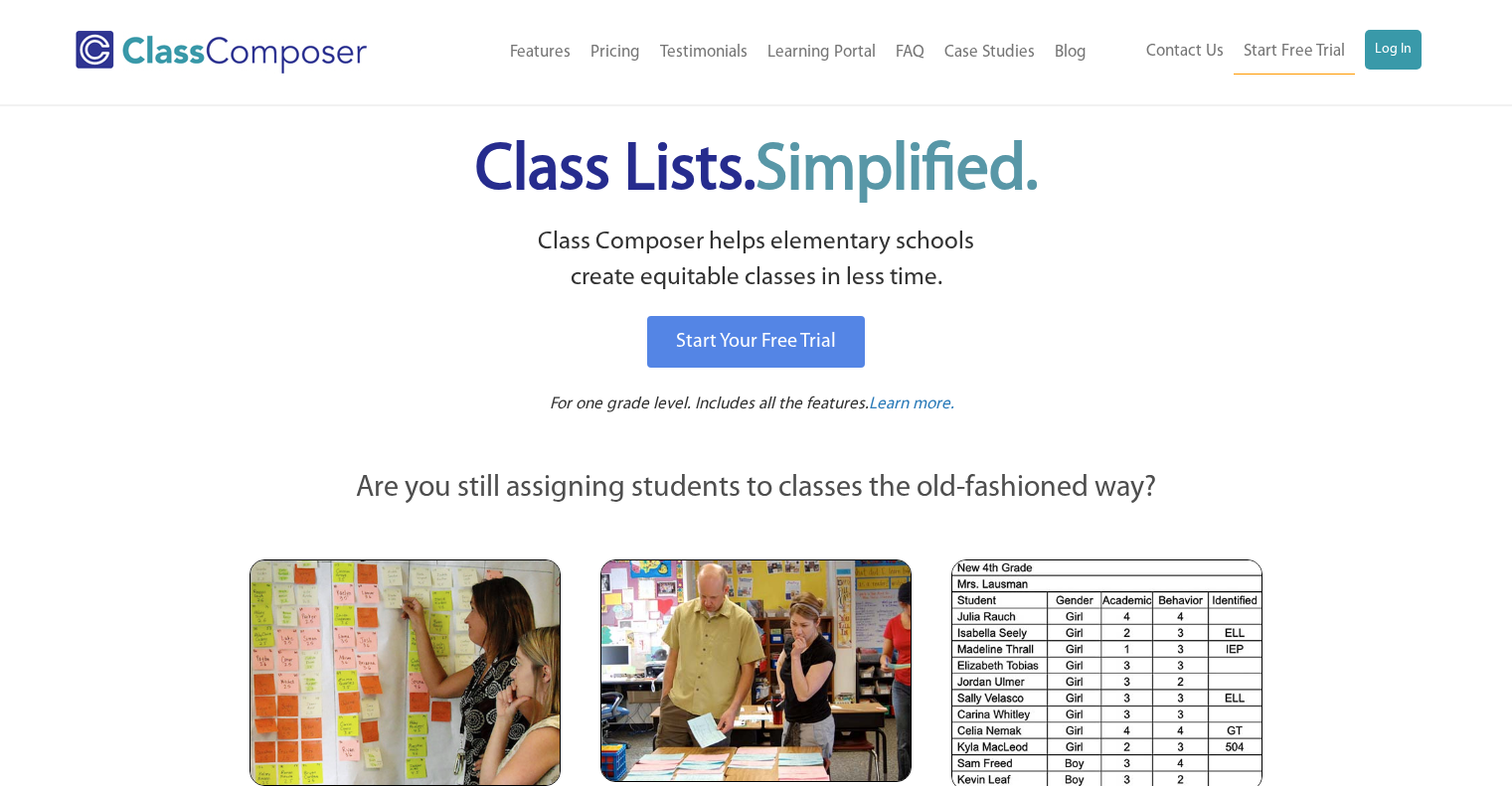 scroll, scrollTop: 0, scrollLeft: 0, axis: both 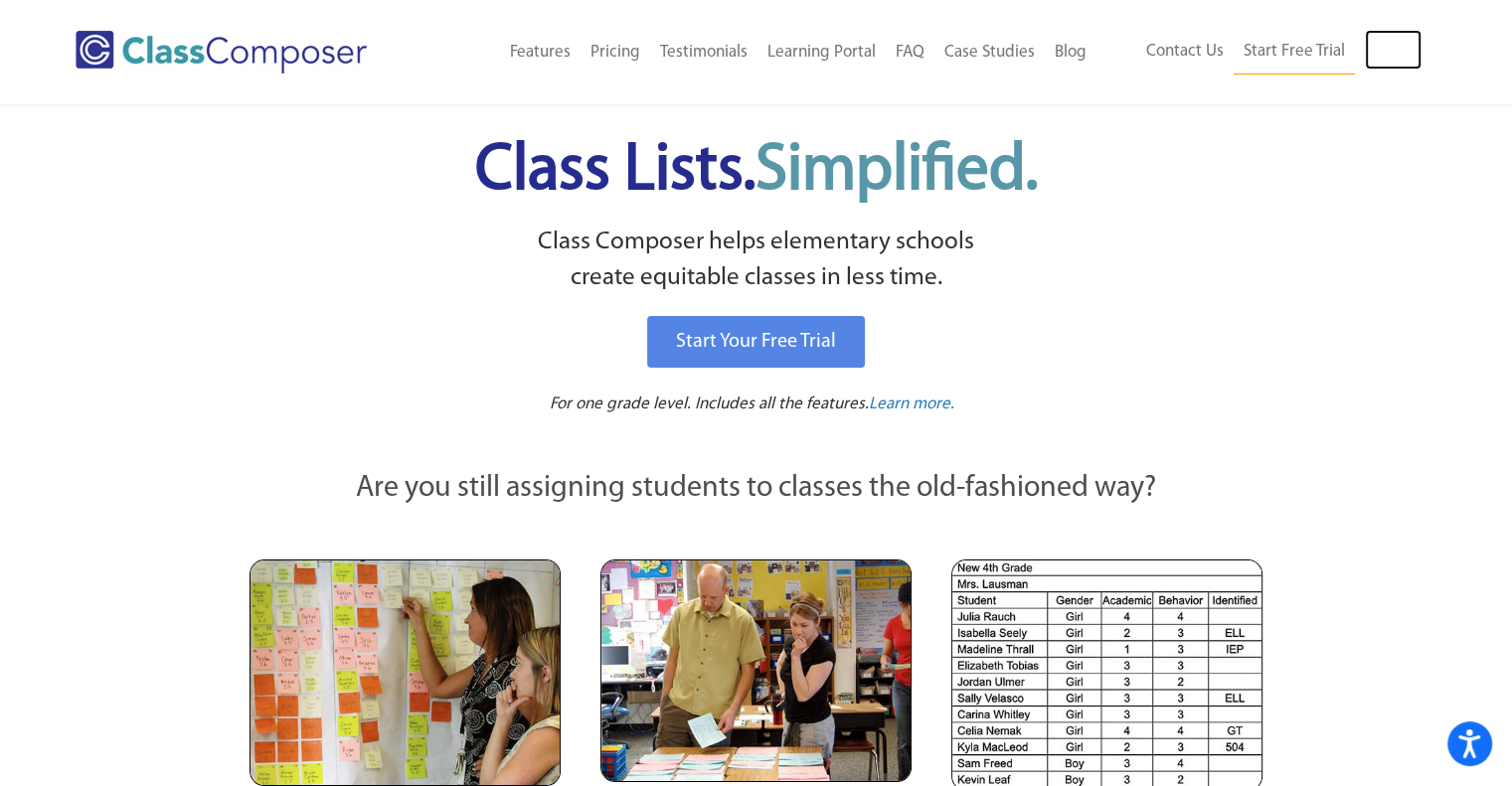 click on "Log In" at bounding box center [1393, 50] 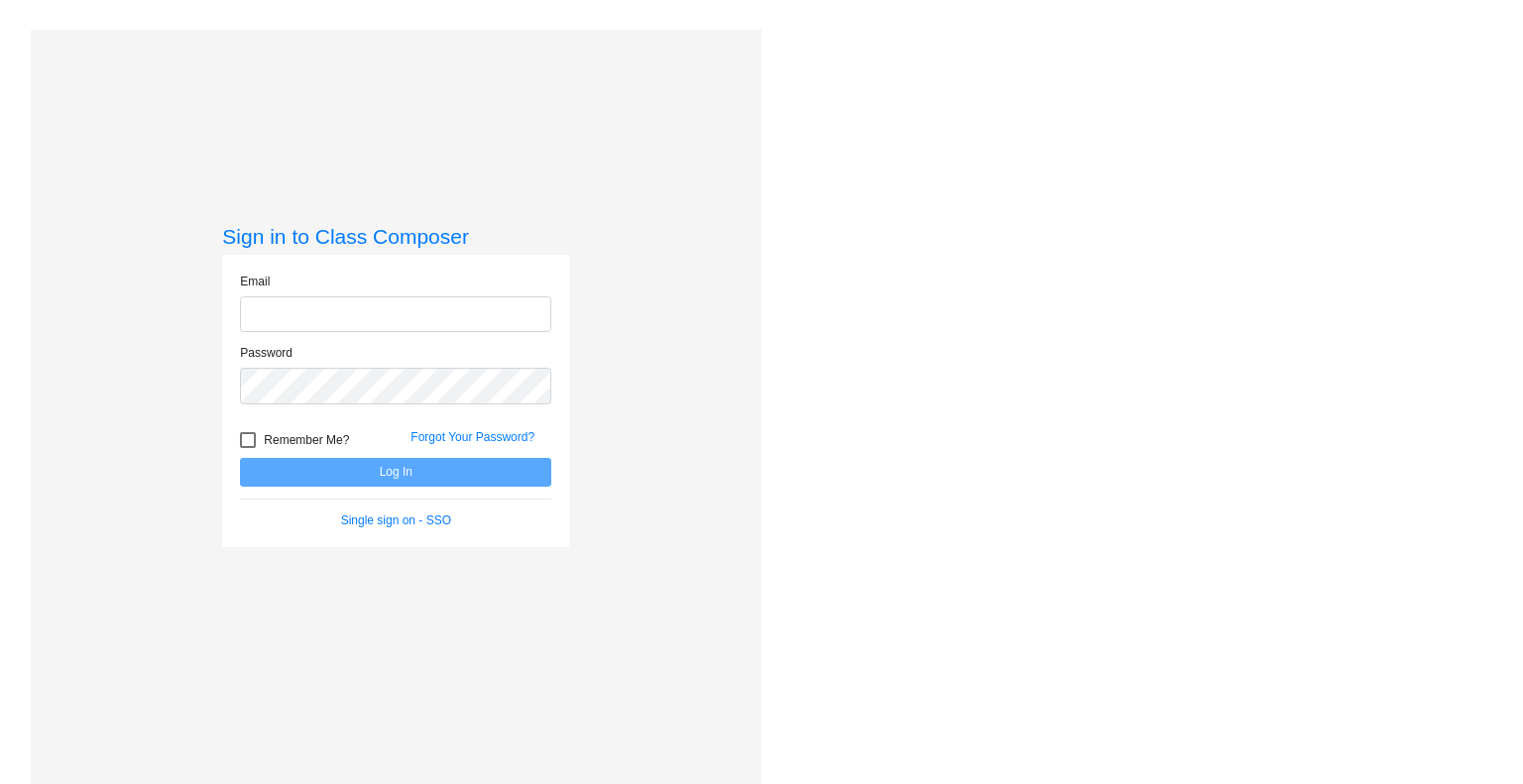 scroll, scrollTop: 0, scrollLeft: 0, axis: both 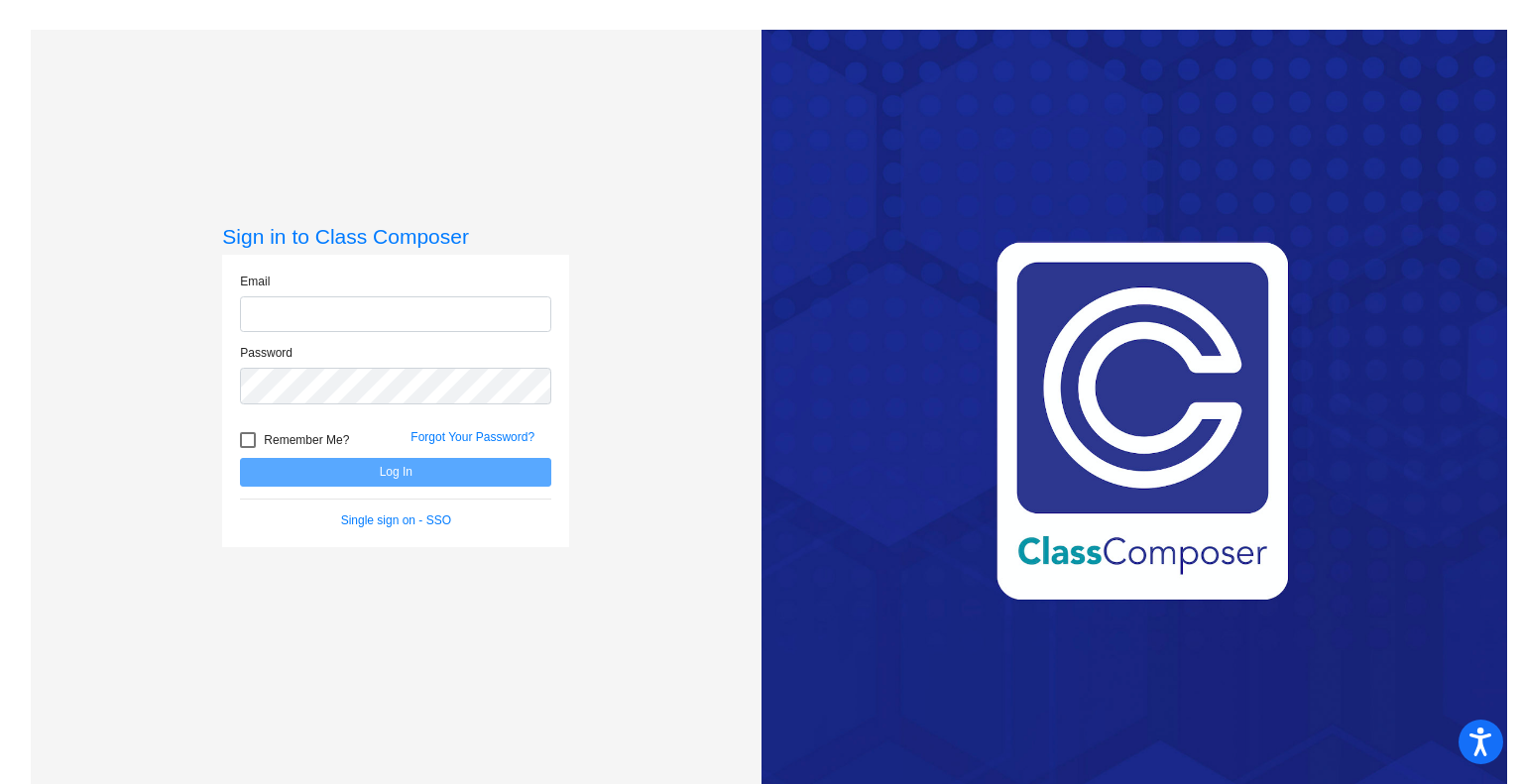 type on "[EMAIL]" 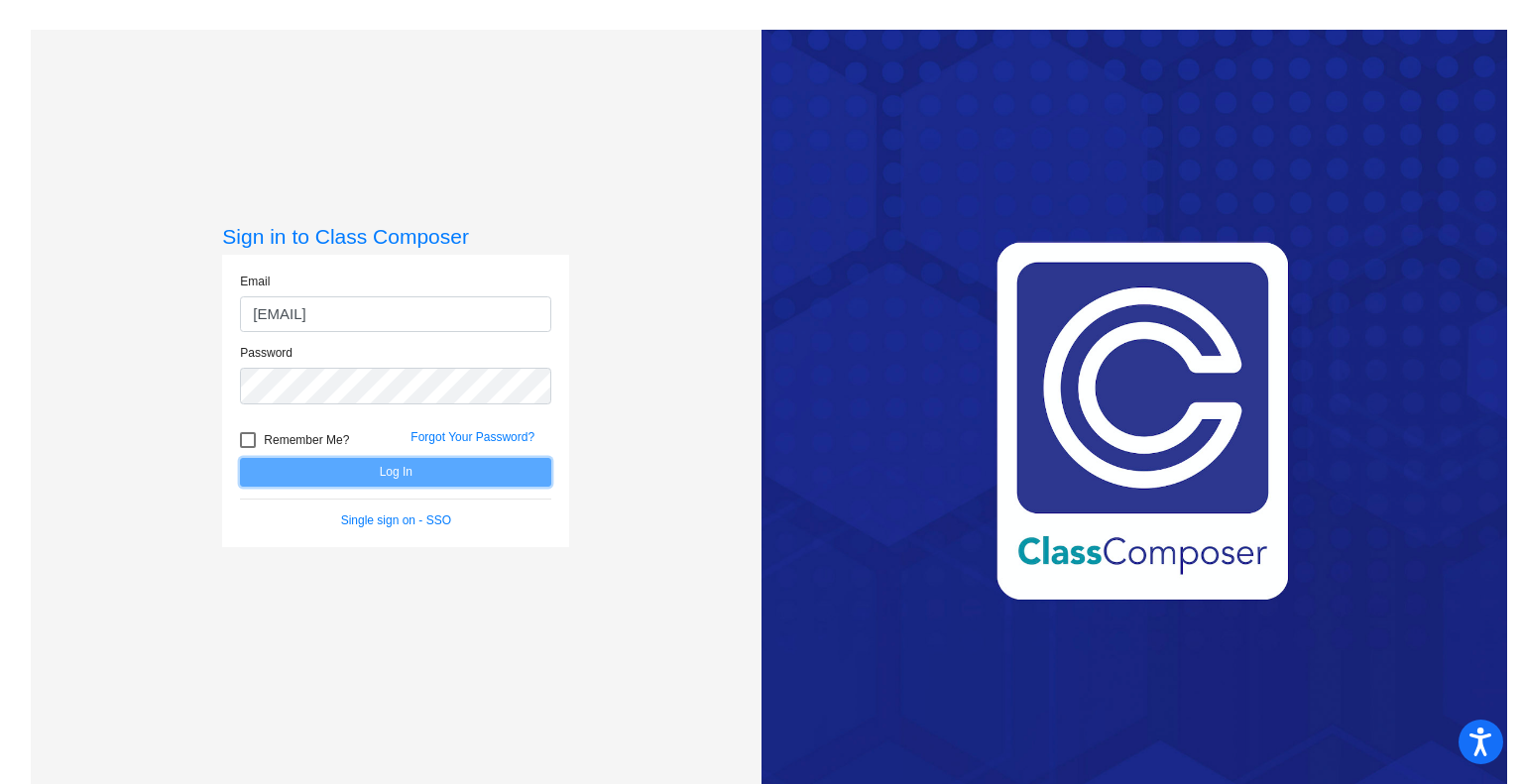click on "Log In" 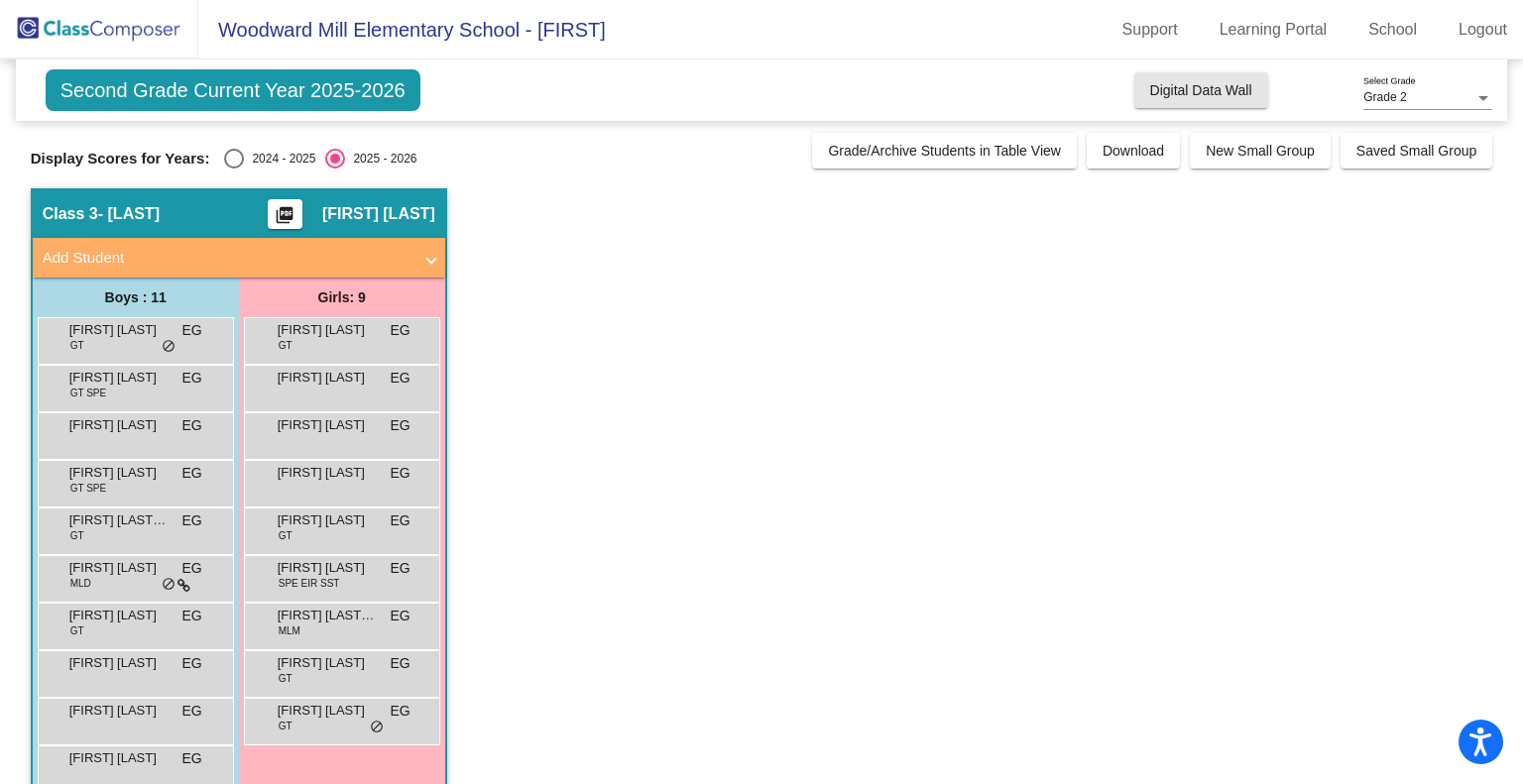 click on "Digital Data Wall" 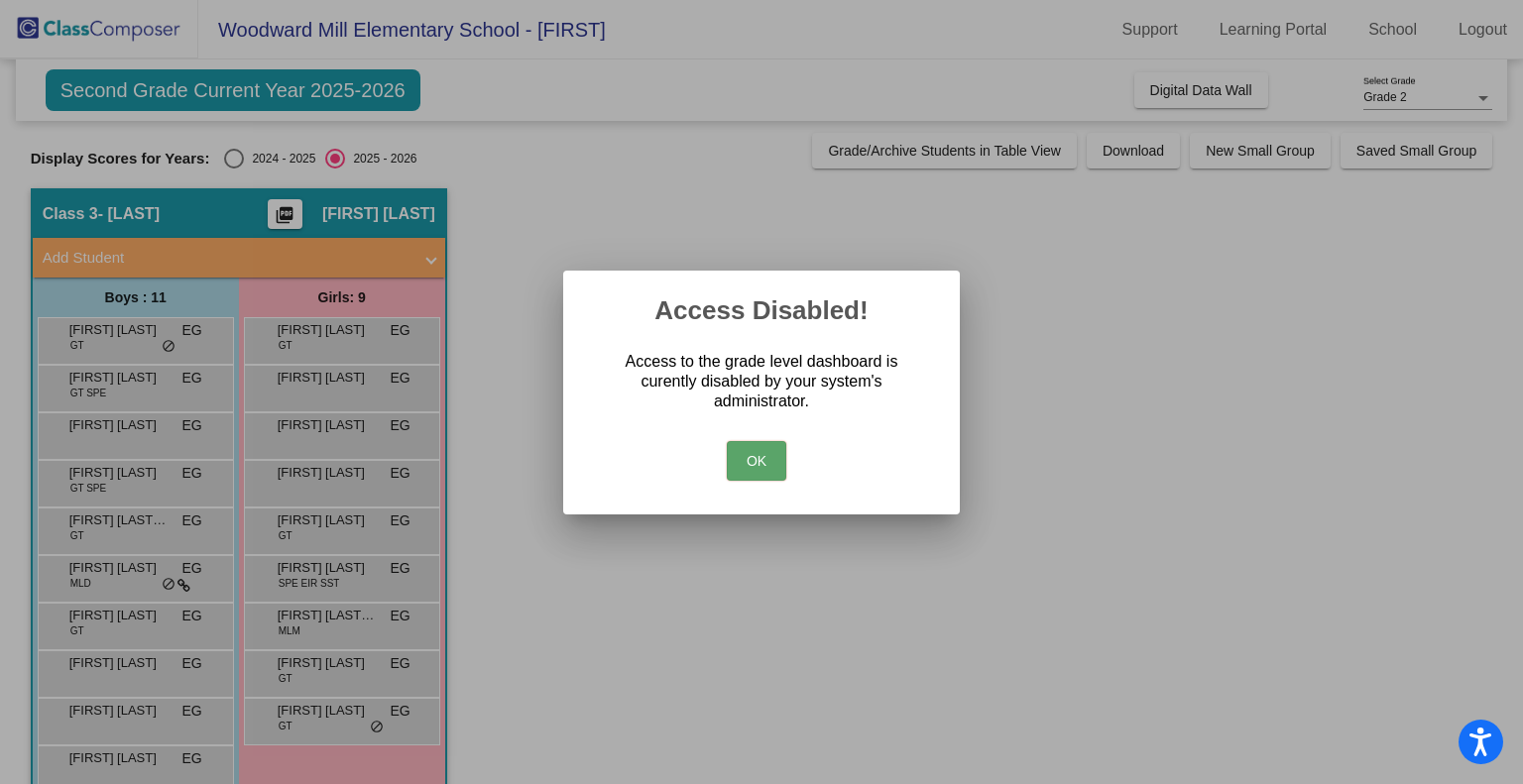 click at bounding box center (762, 392) 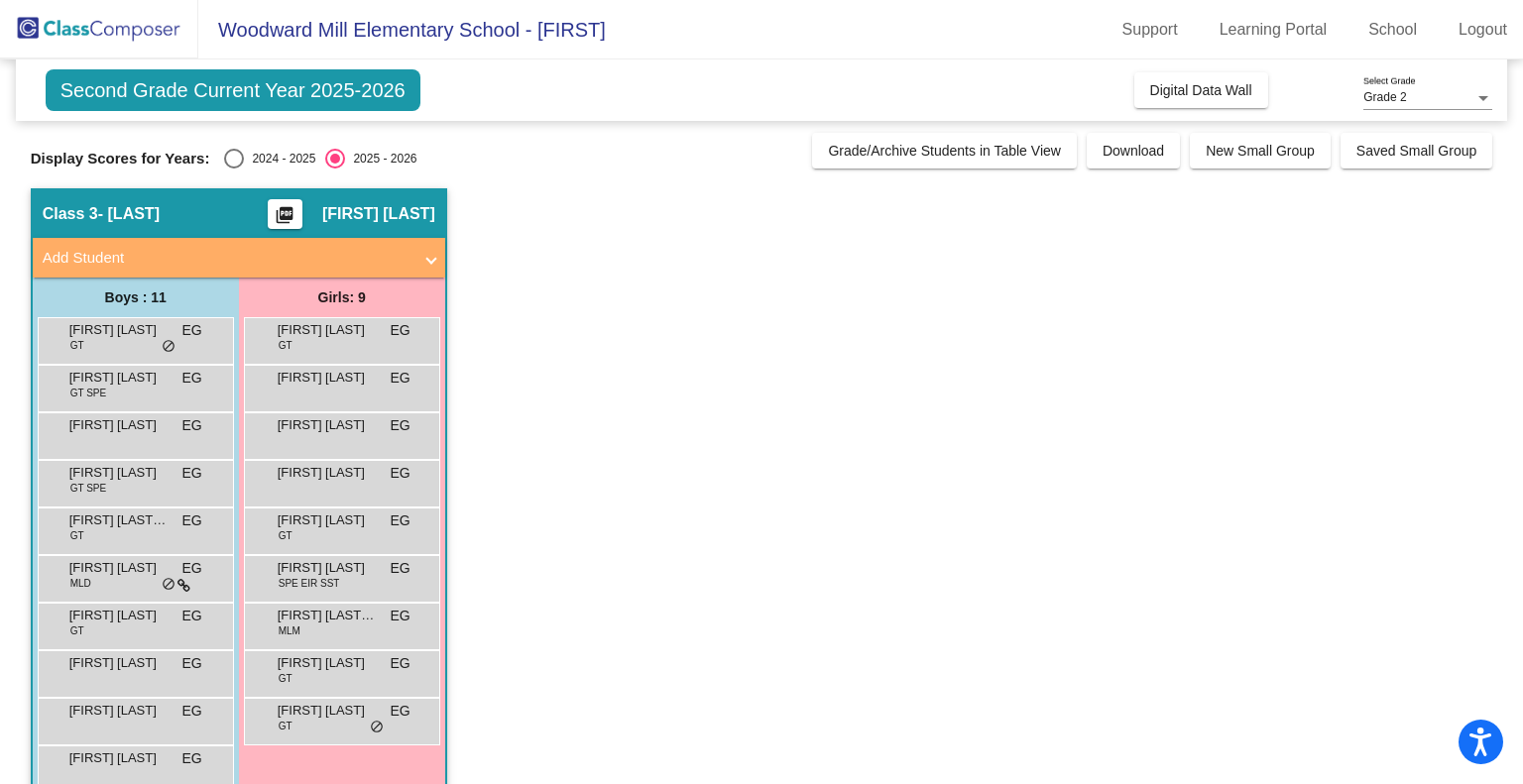 click on "Benjamin Buffington GT EG lock do_not_disturb_alt" at bounding box center (133, 338) 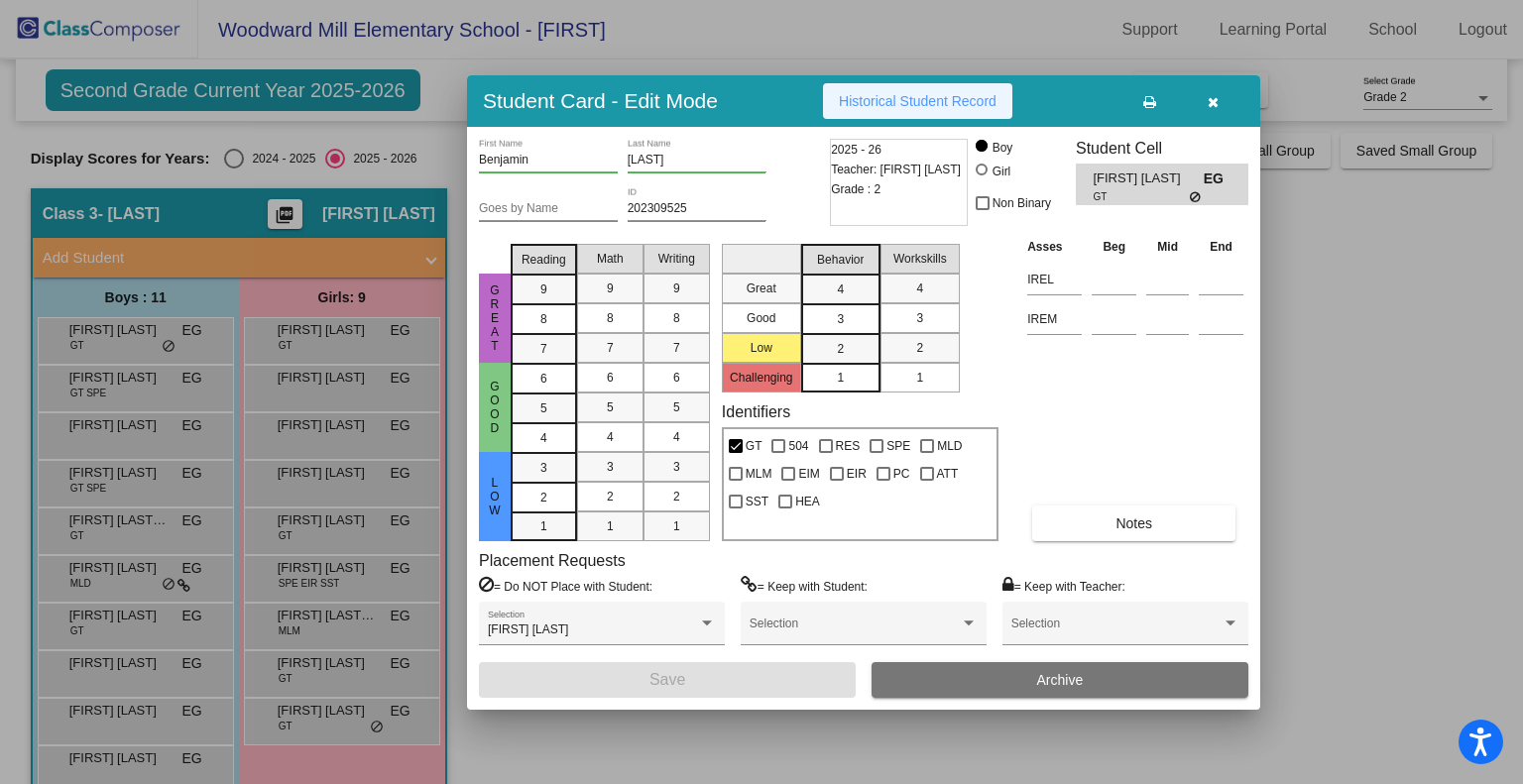 click on "Historical Student Record" at bounding box center (917, 101) 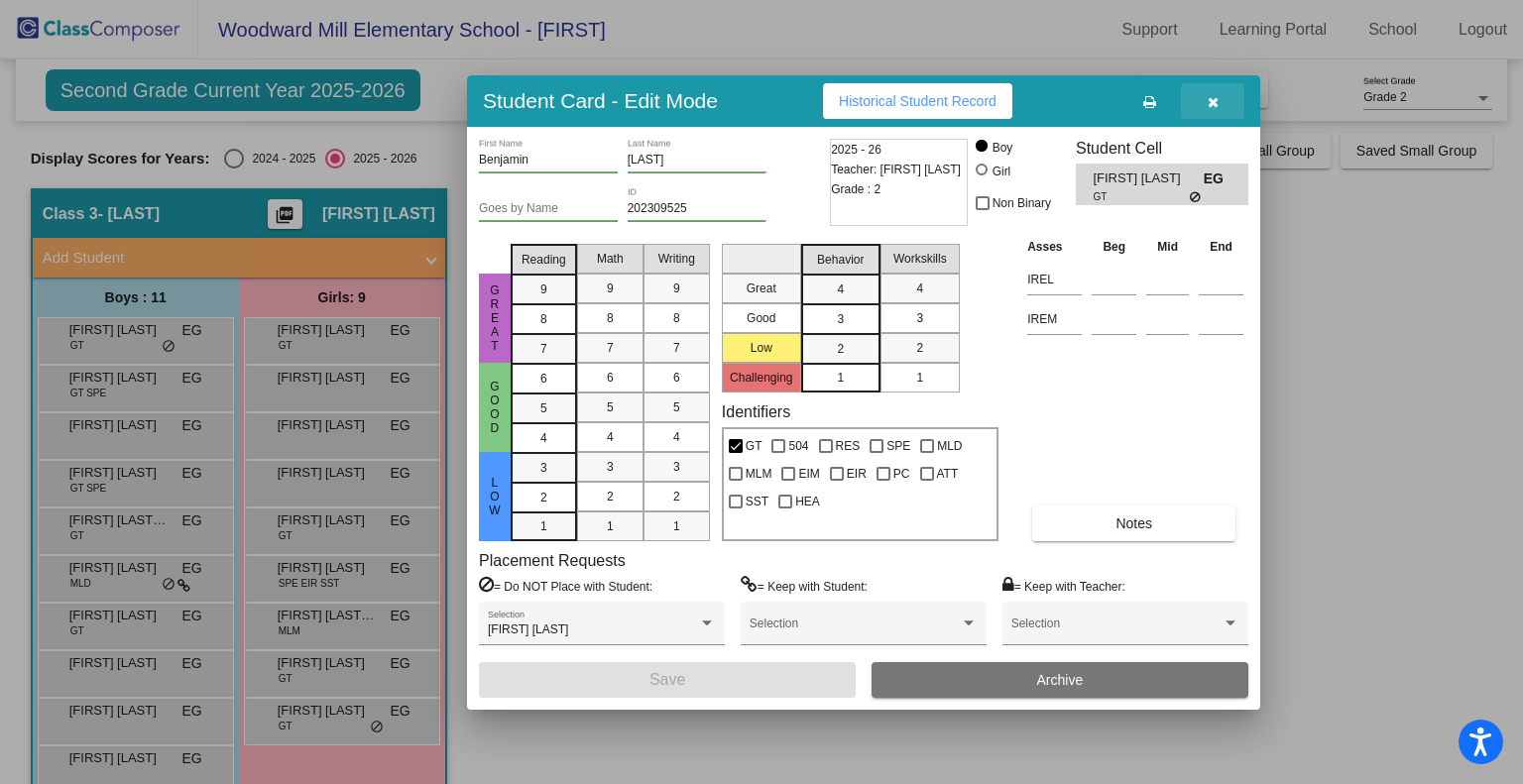 click at bounding box center [1213, 102] 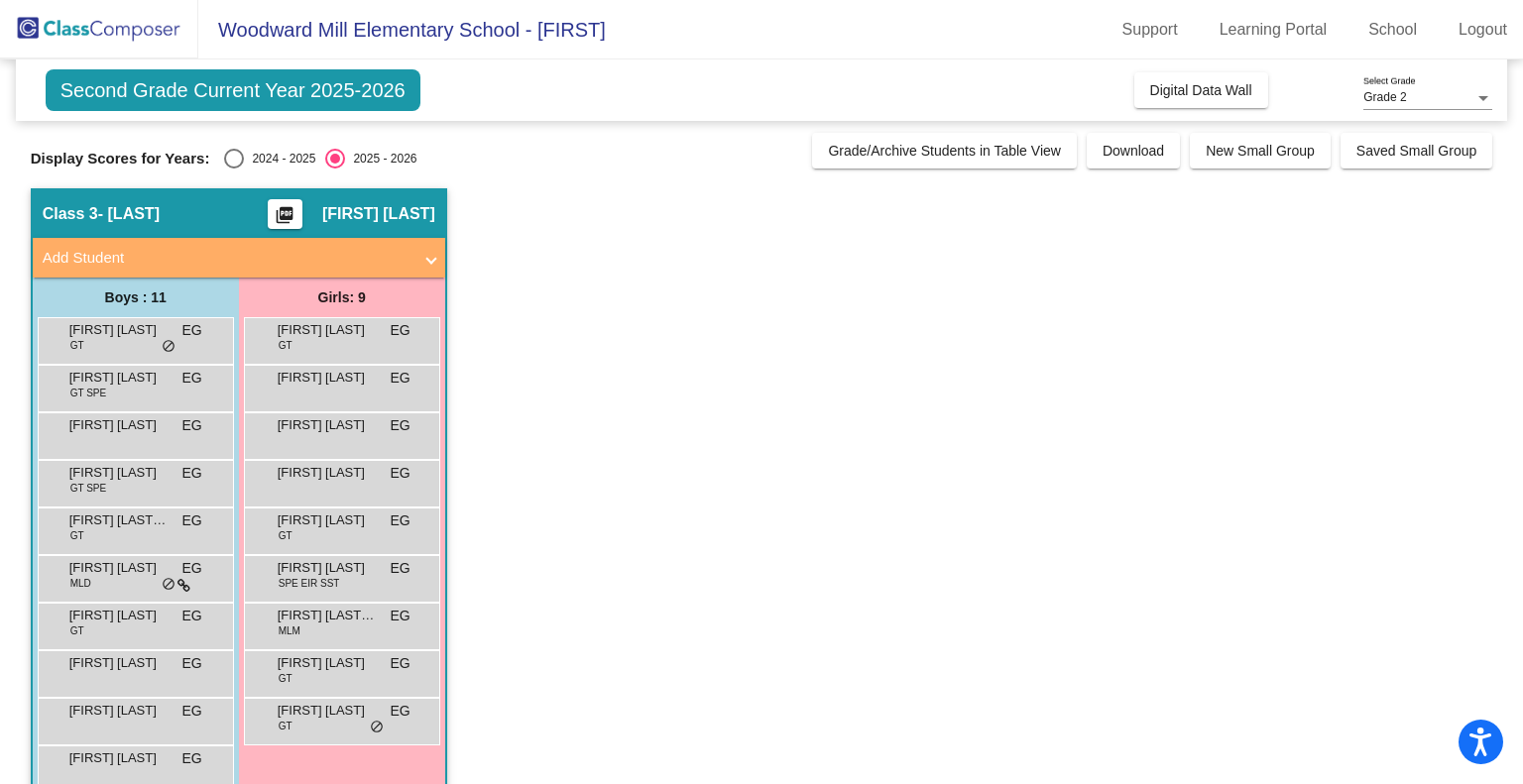 click on "Eliott Kerhardy GT SPE EG lock do_not_disturb_alt" at bounding box center (133, 386) 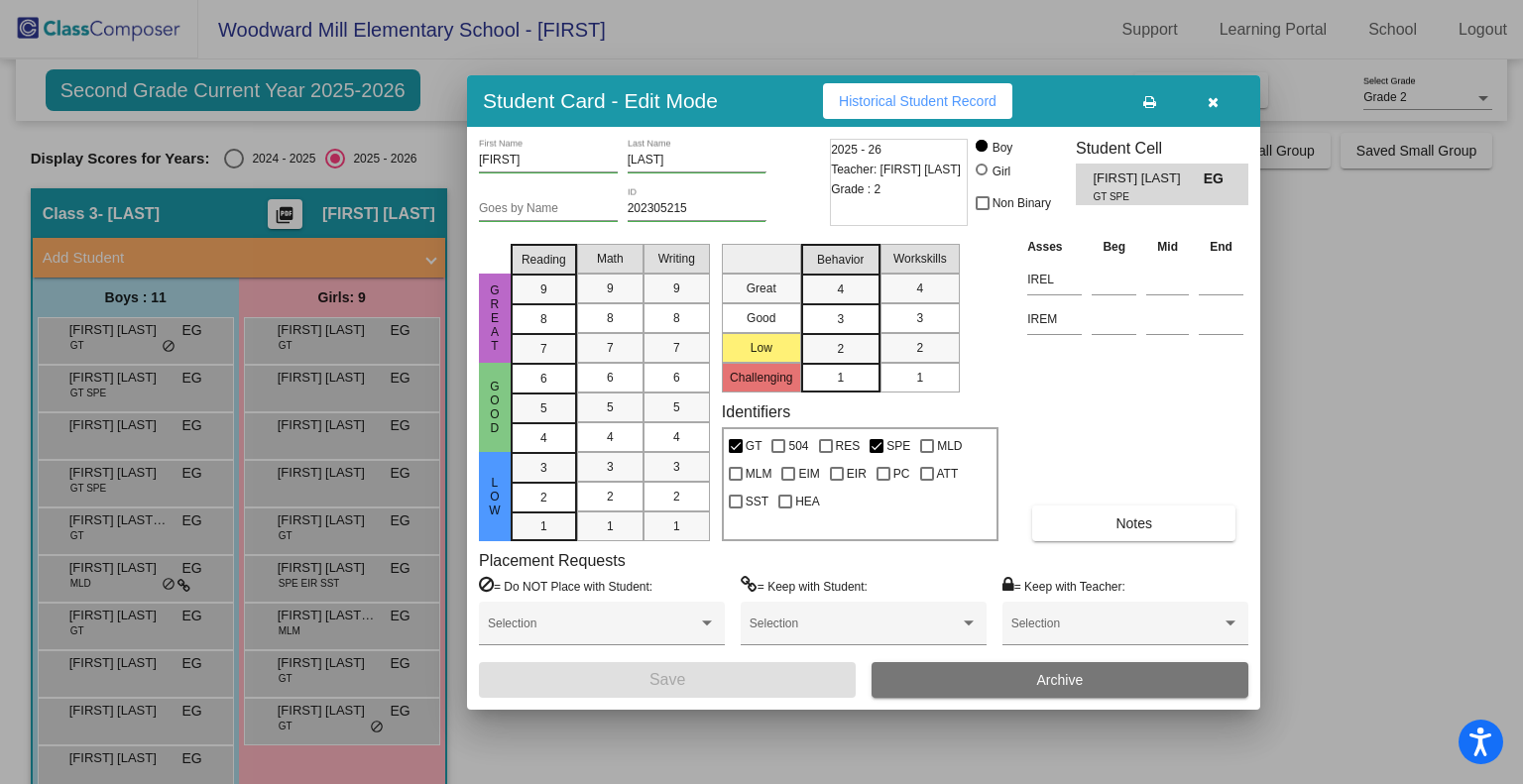 click on "Historical Student Record" at bounding box center [917, 101] 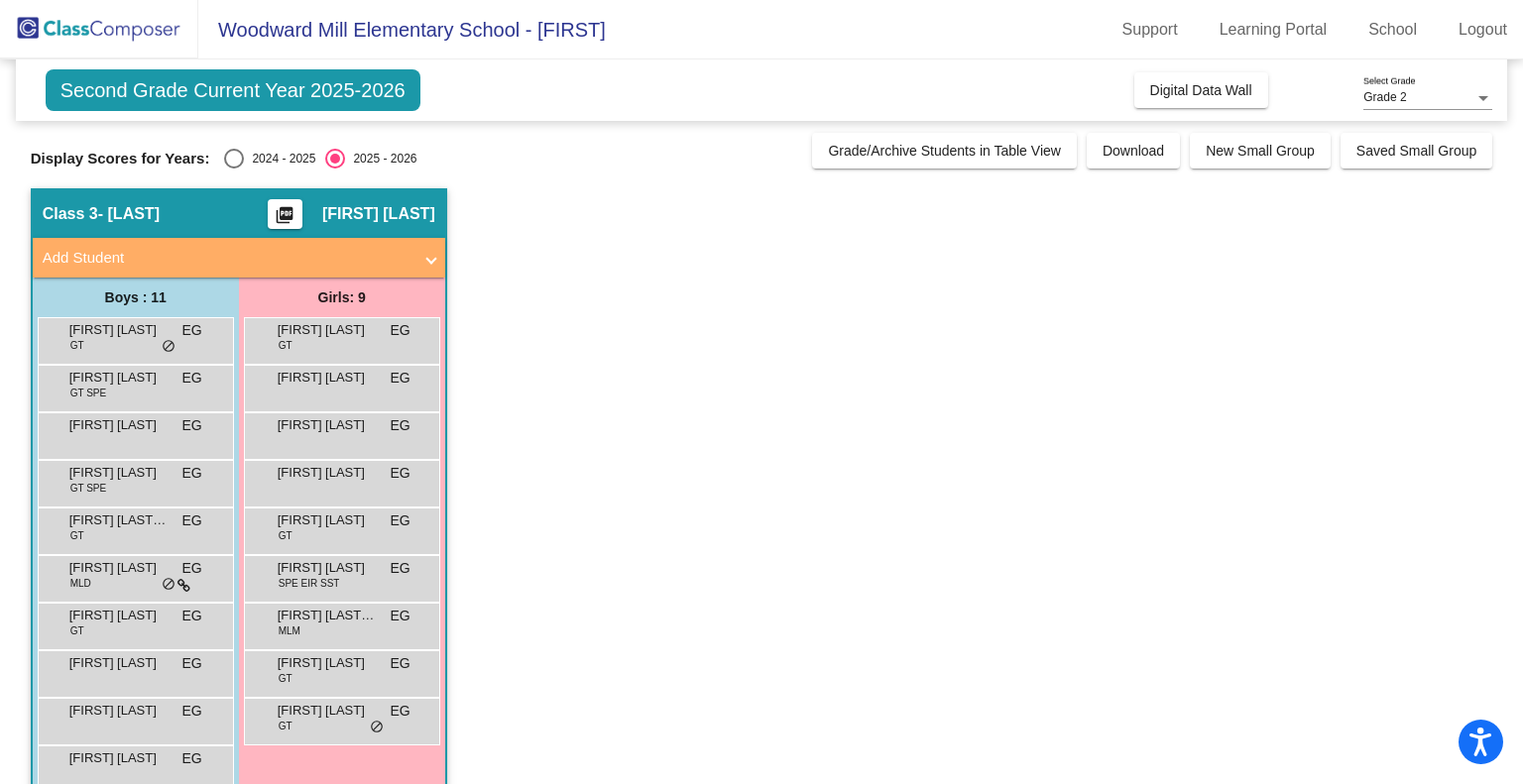 click on "Eliziic Eller EG lock do_not_disturb_alt" at bounding box center (133, 433) 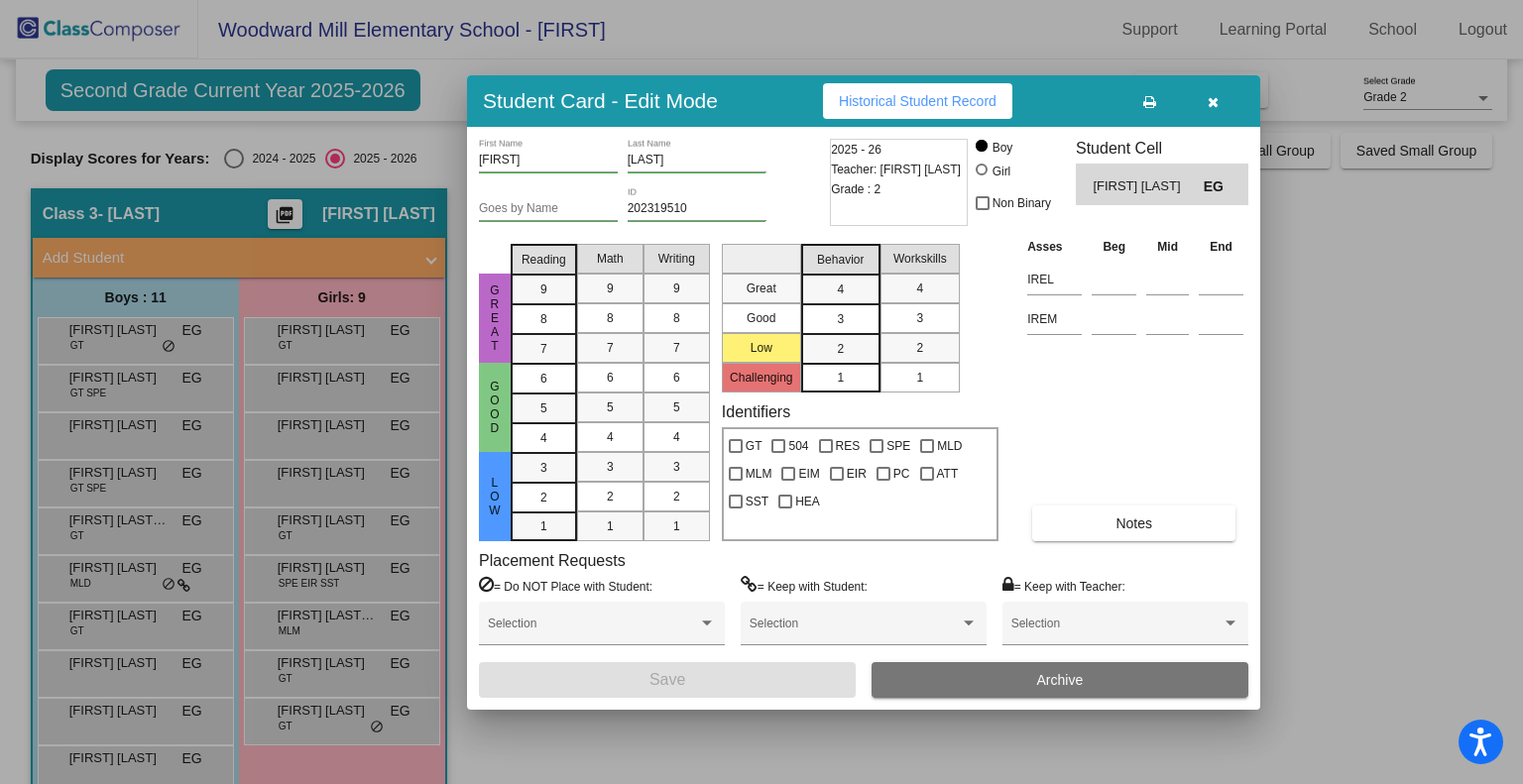 click on "Historical Student Record" at bounding box center [917, 101] 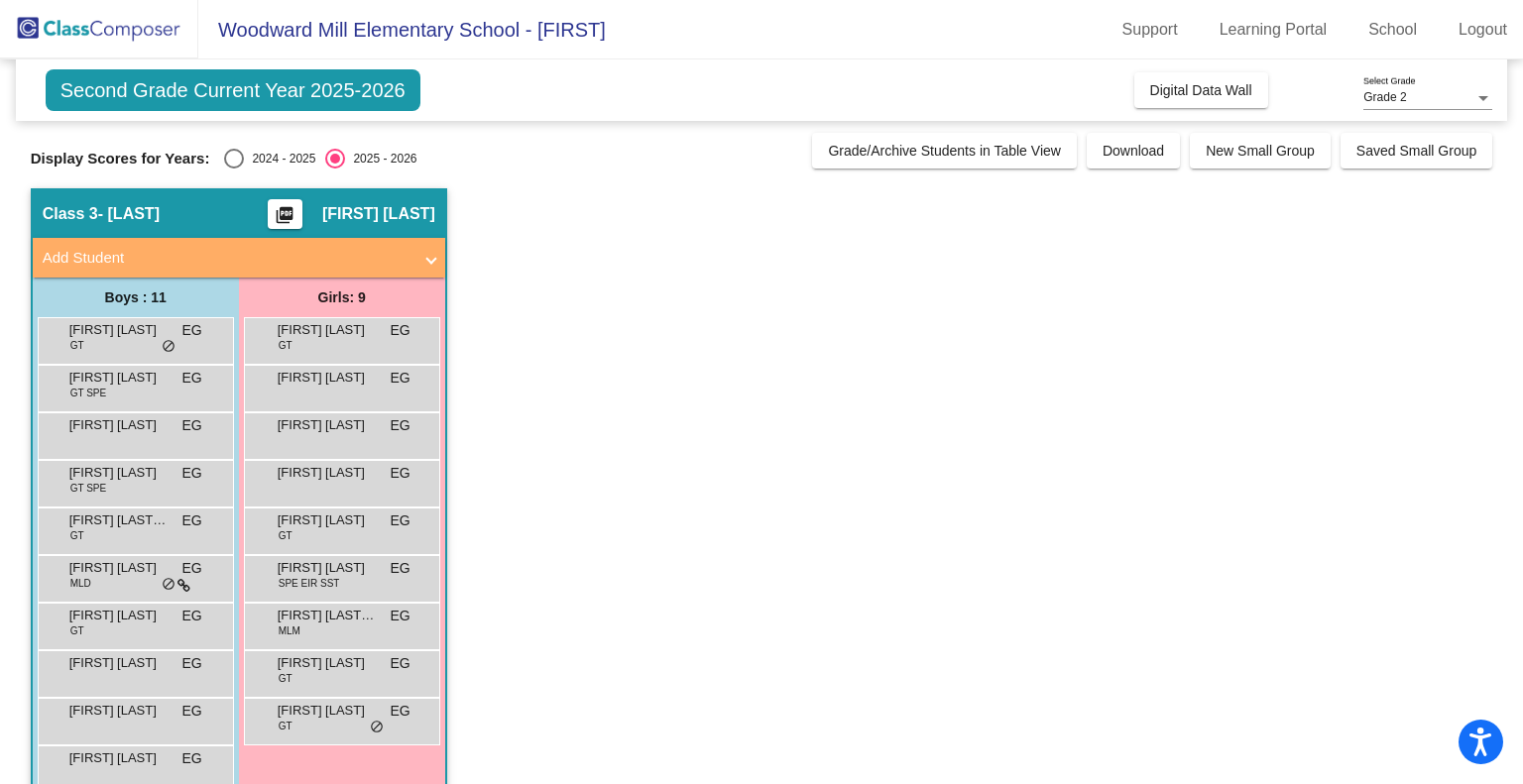 click on "Evan Kosiak GT SPE EG lock do_not_disturb_alt" at bounding box center (133, 481) 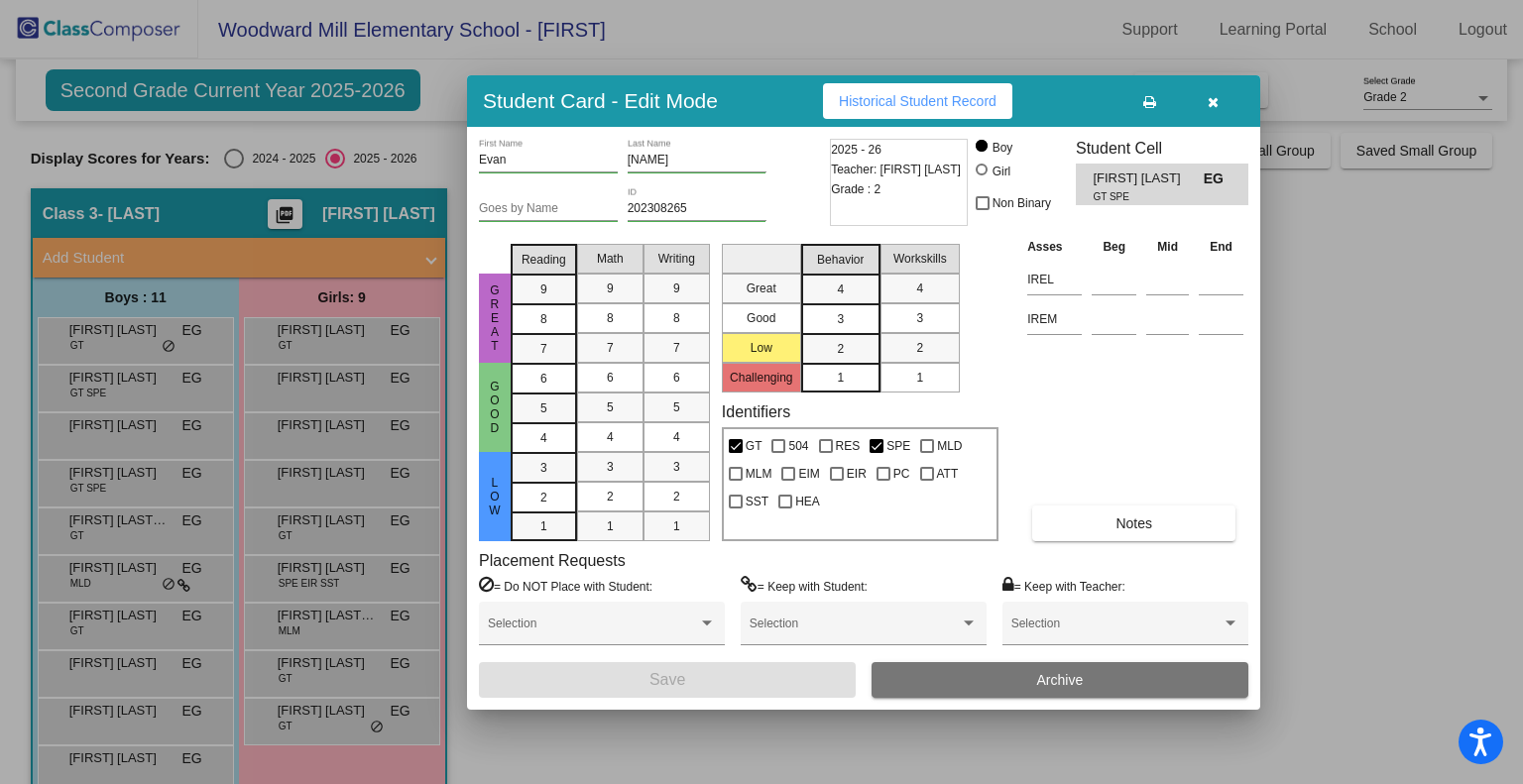 click on "Historical Student Record" at bounding box center [917, 101] 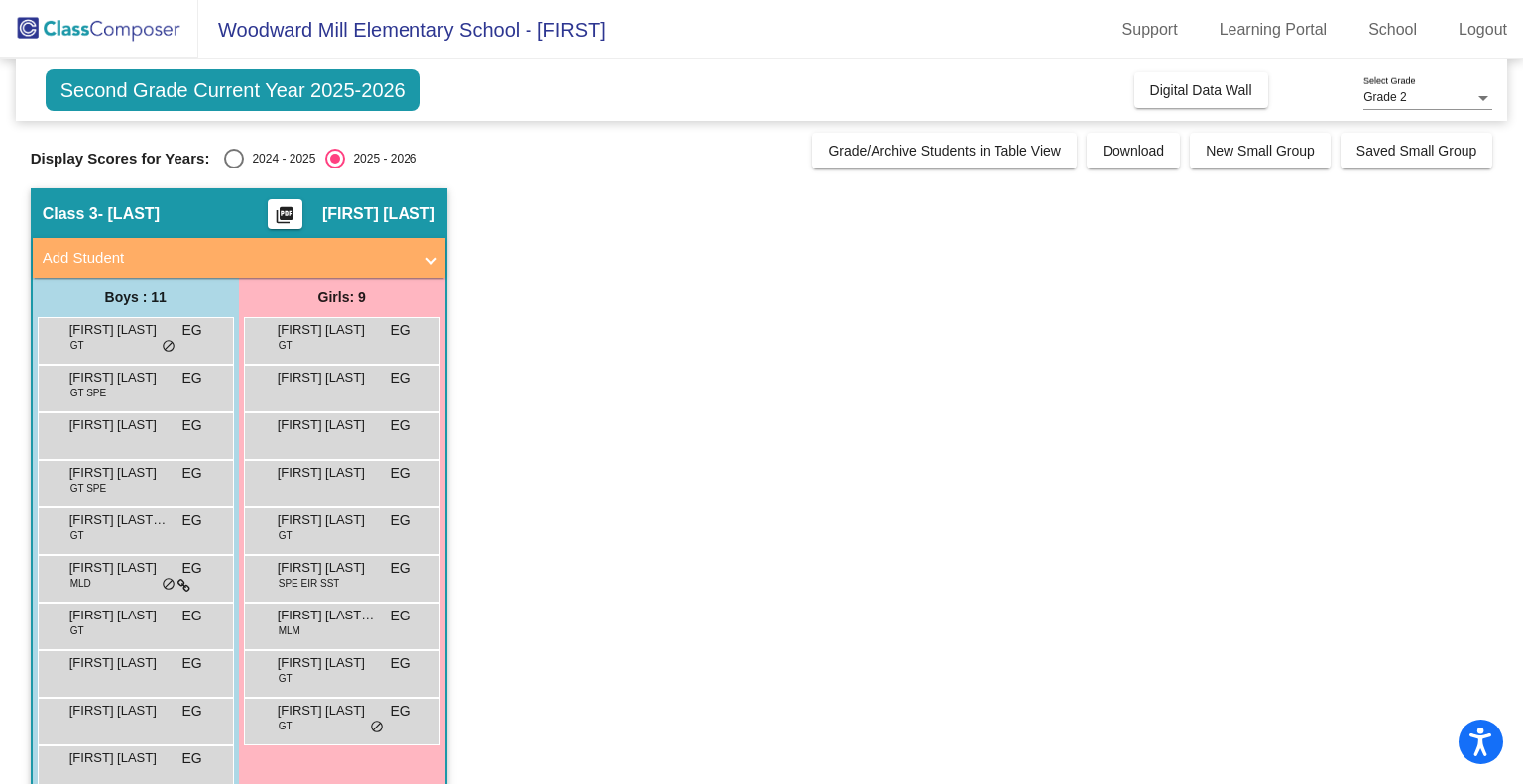 click on "Fabien Jean-Pierre" at bounding box center [119, 520] 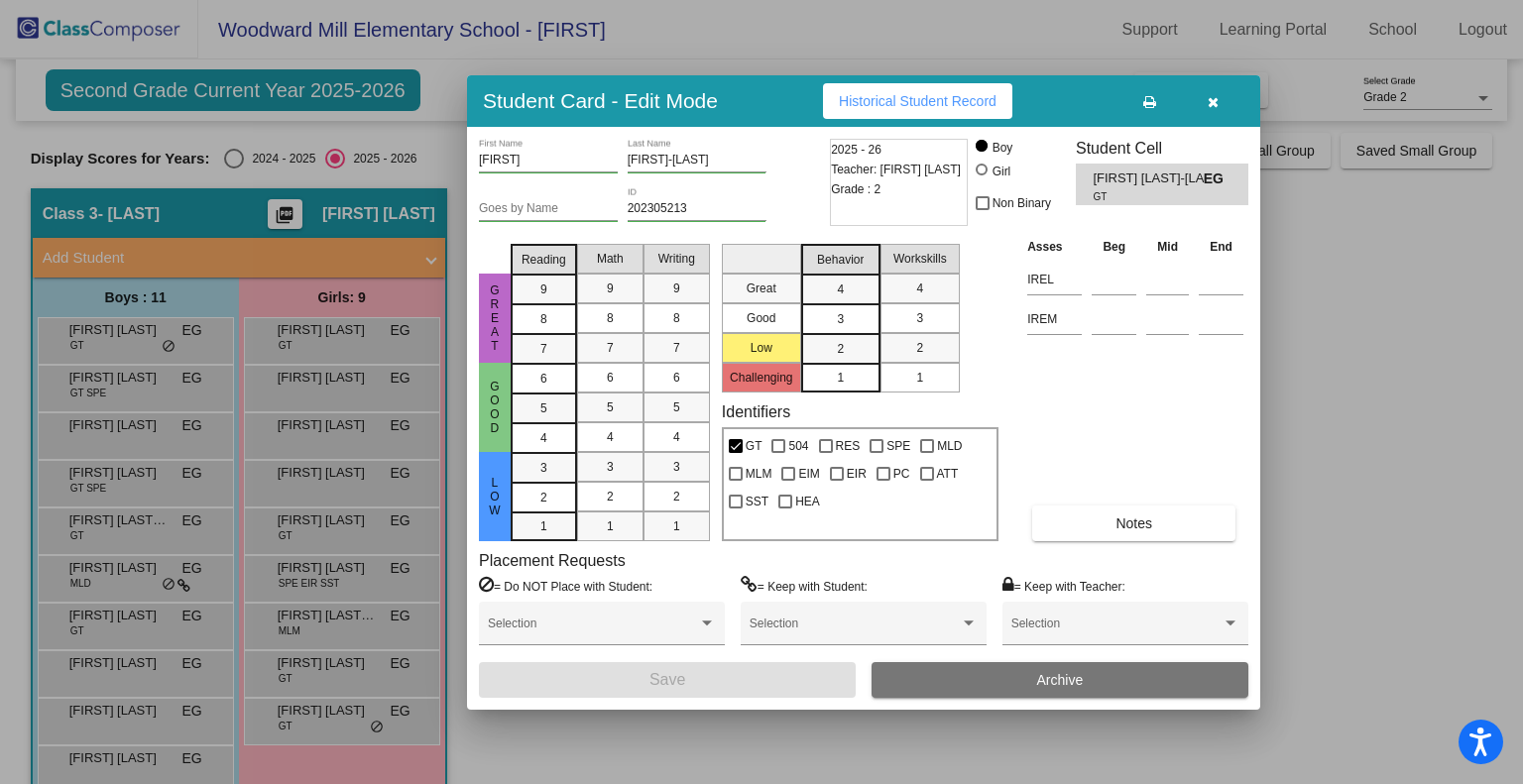 click on "Historical Student Record" at bounding box center [917, 101] 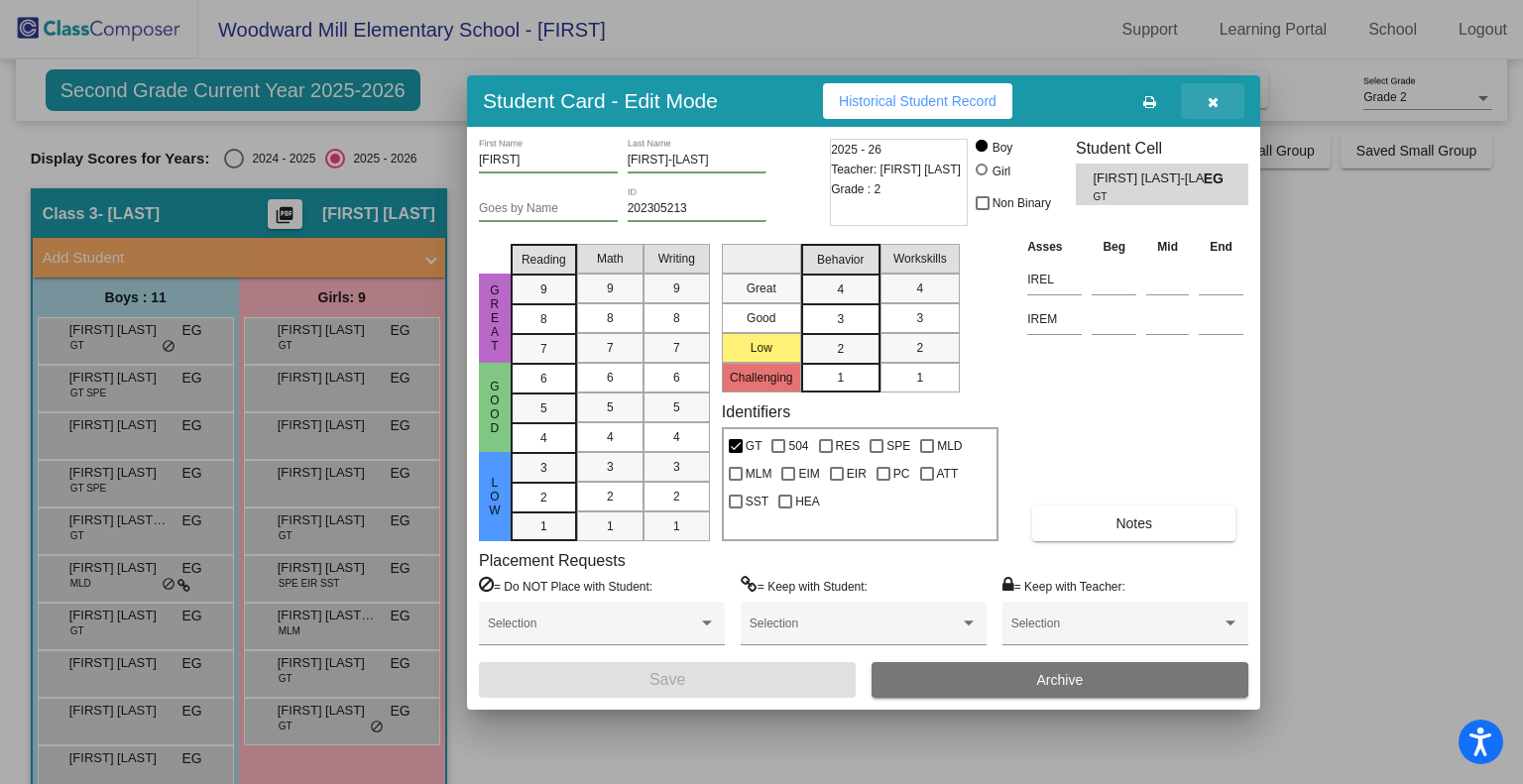 click at bounding box center (1213, 101) 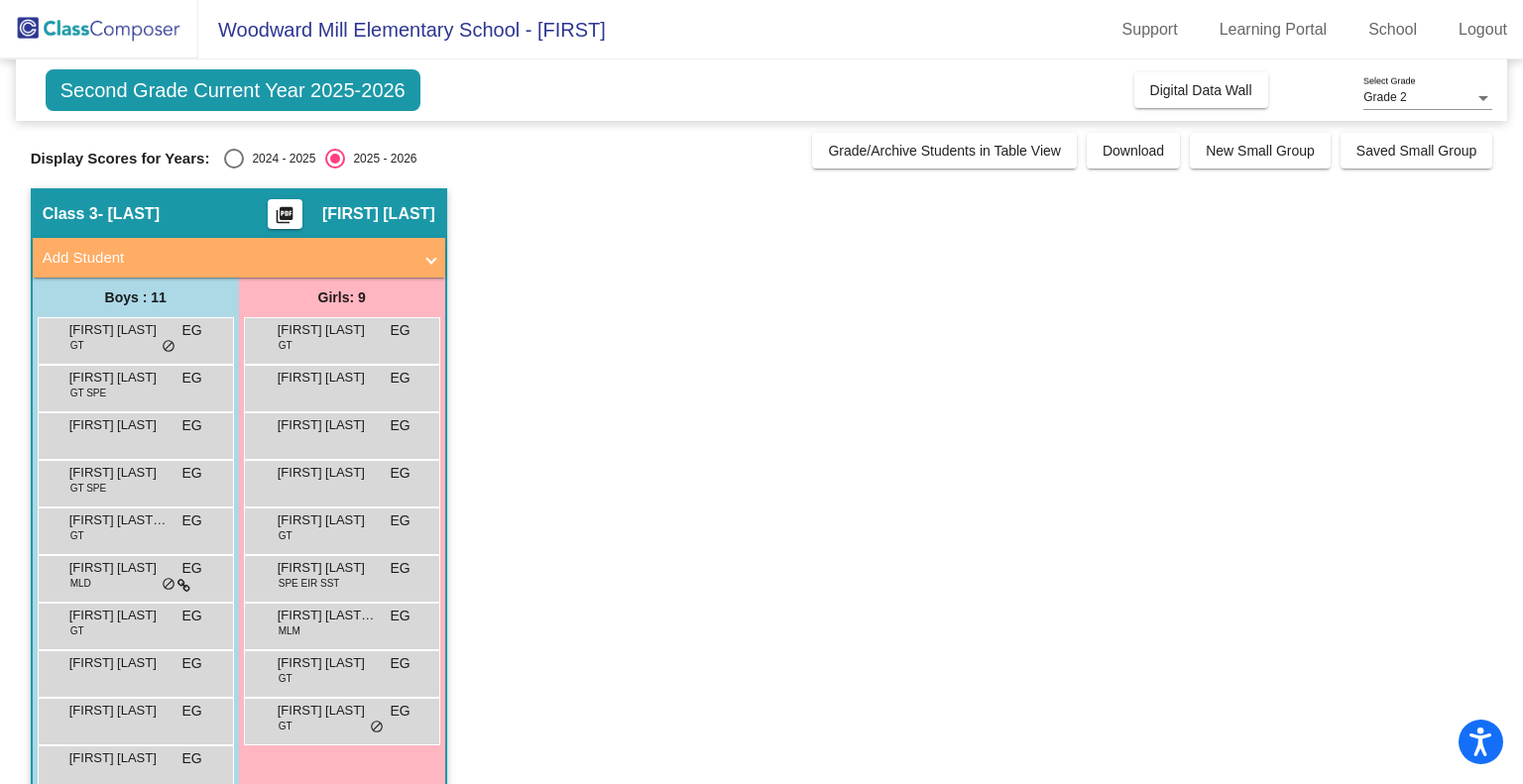 click on "Iker Chirinos Carrasquel MLD EG lock do_not_disturb_alt" at bounding box center (133, 576) 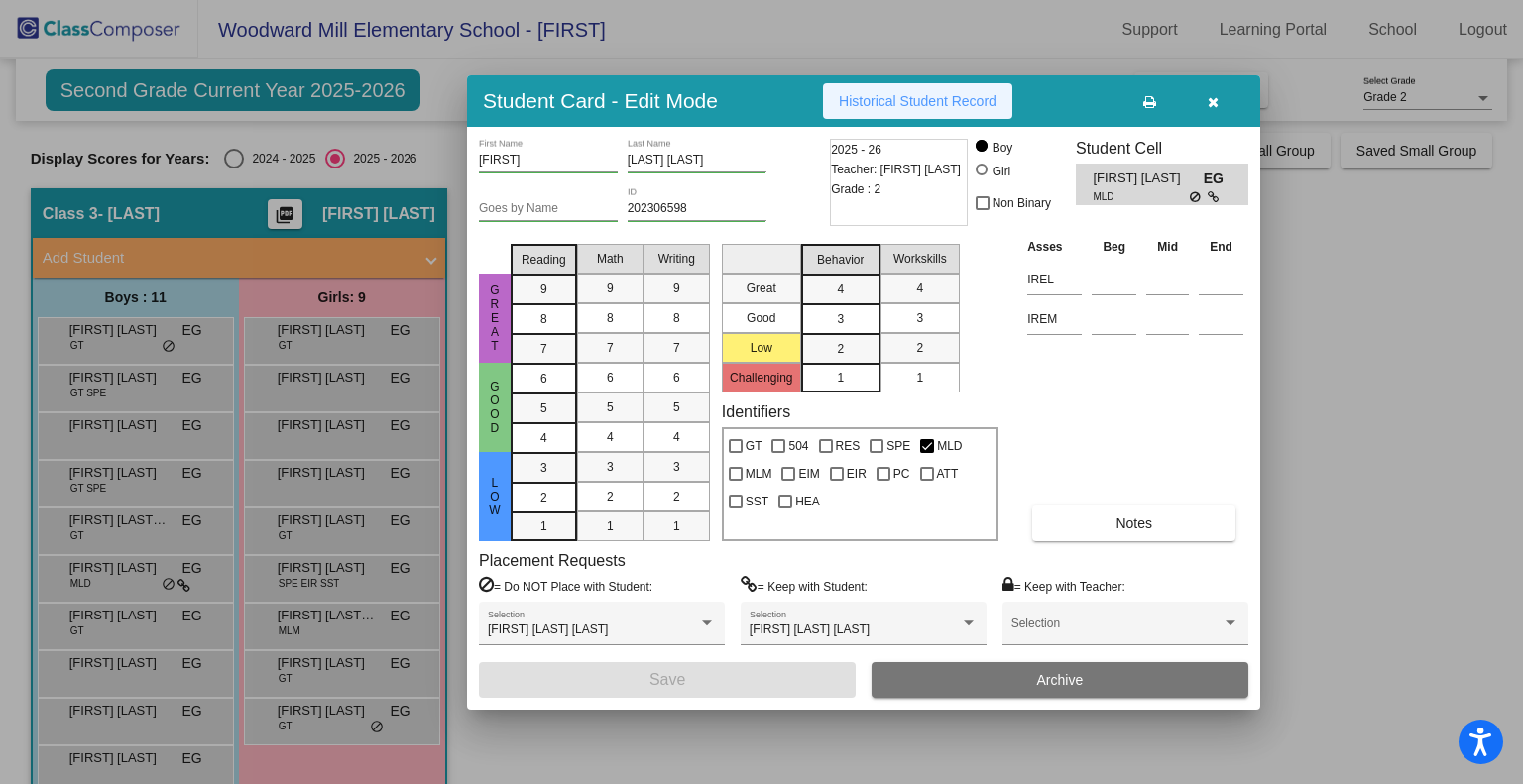click on "Historical Student Record" at bounding box center [917, 101] 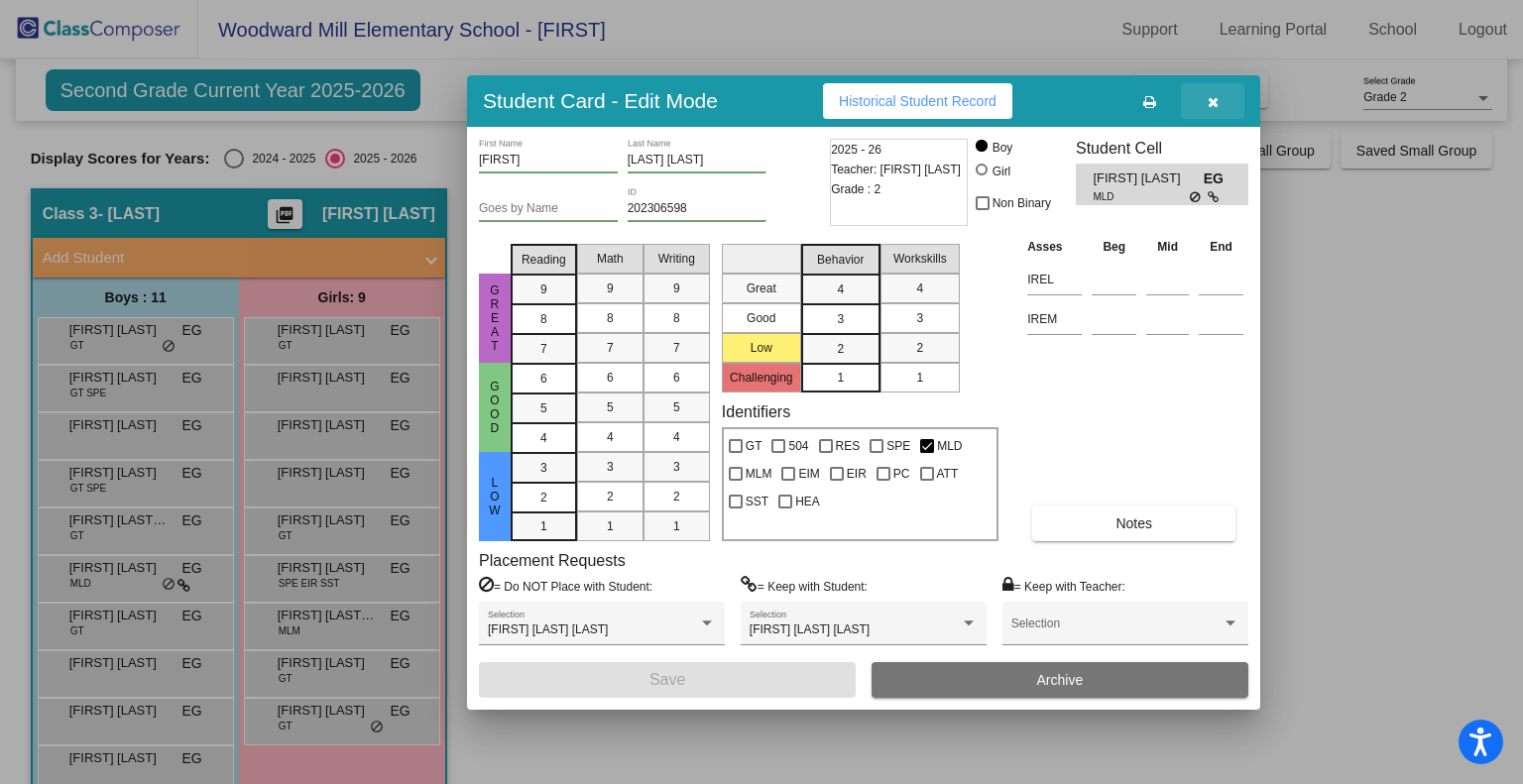 click at bounding box center (1213, 102) 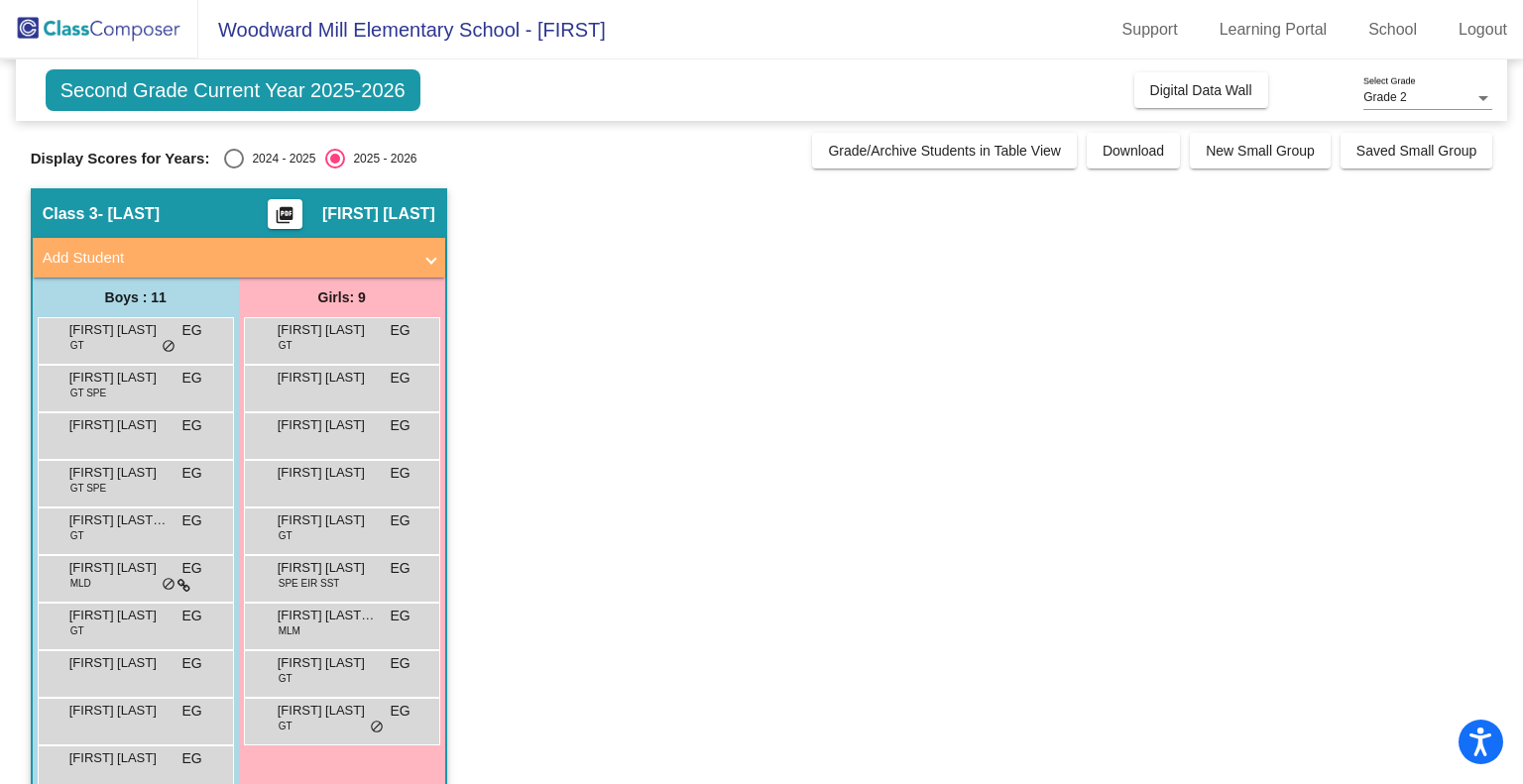 click on "Lincoln Davidson GT EG lock do_not_disturb_alt" at bounding box center (133, 623) 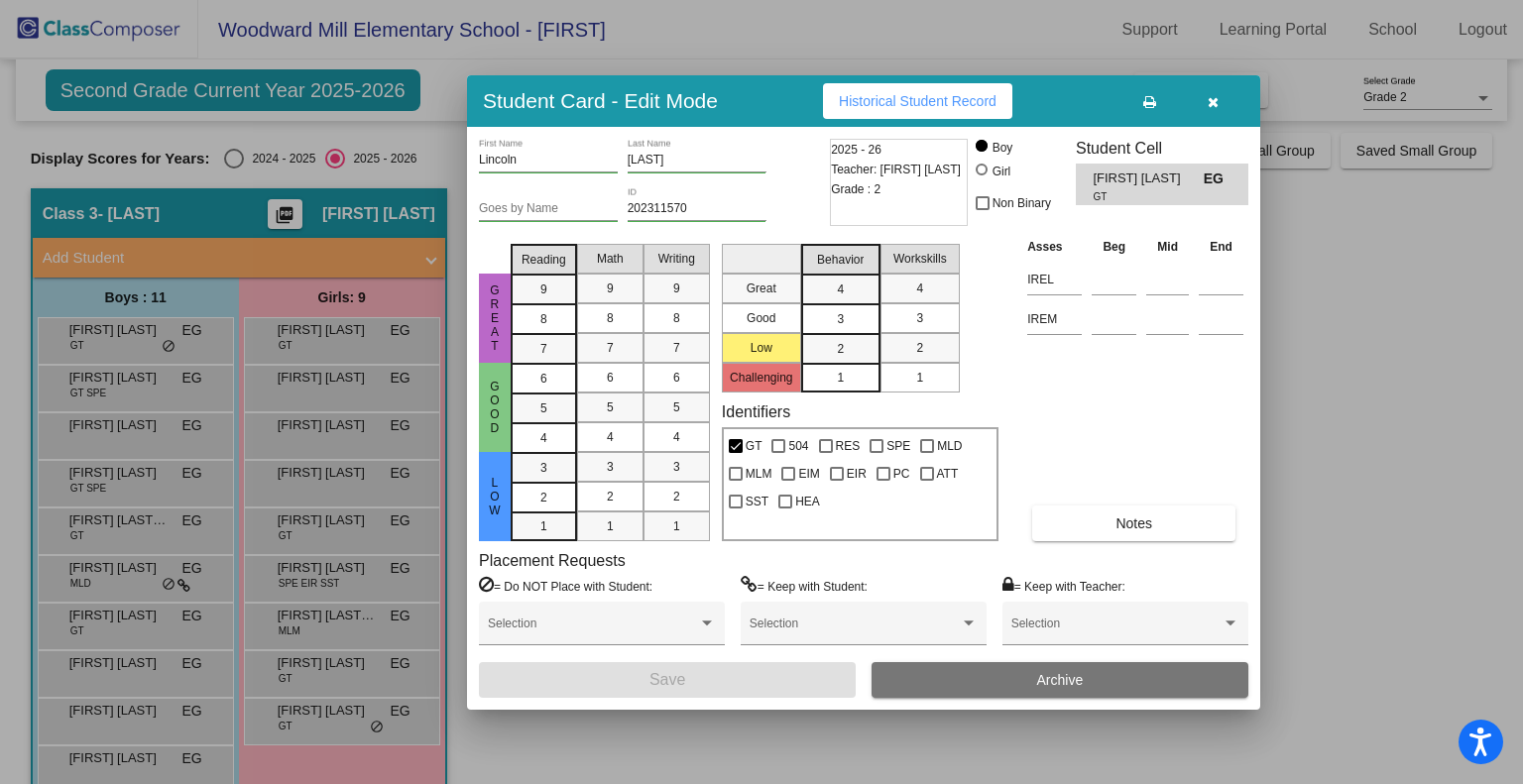 click on "Historical Student Record" at bounding box center [917, 101] 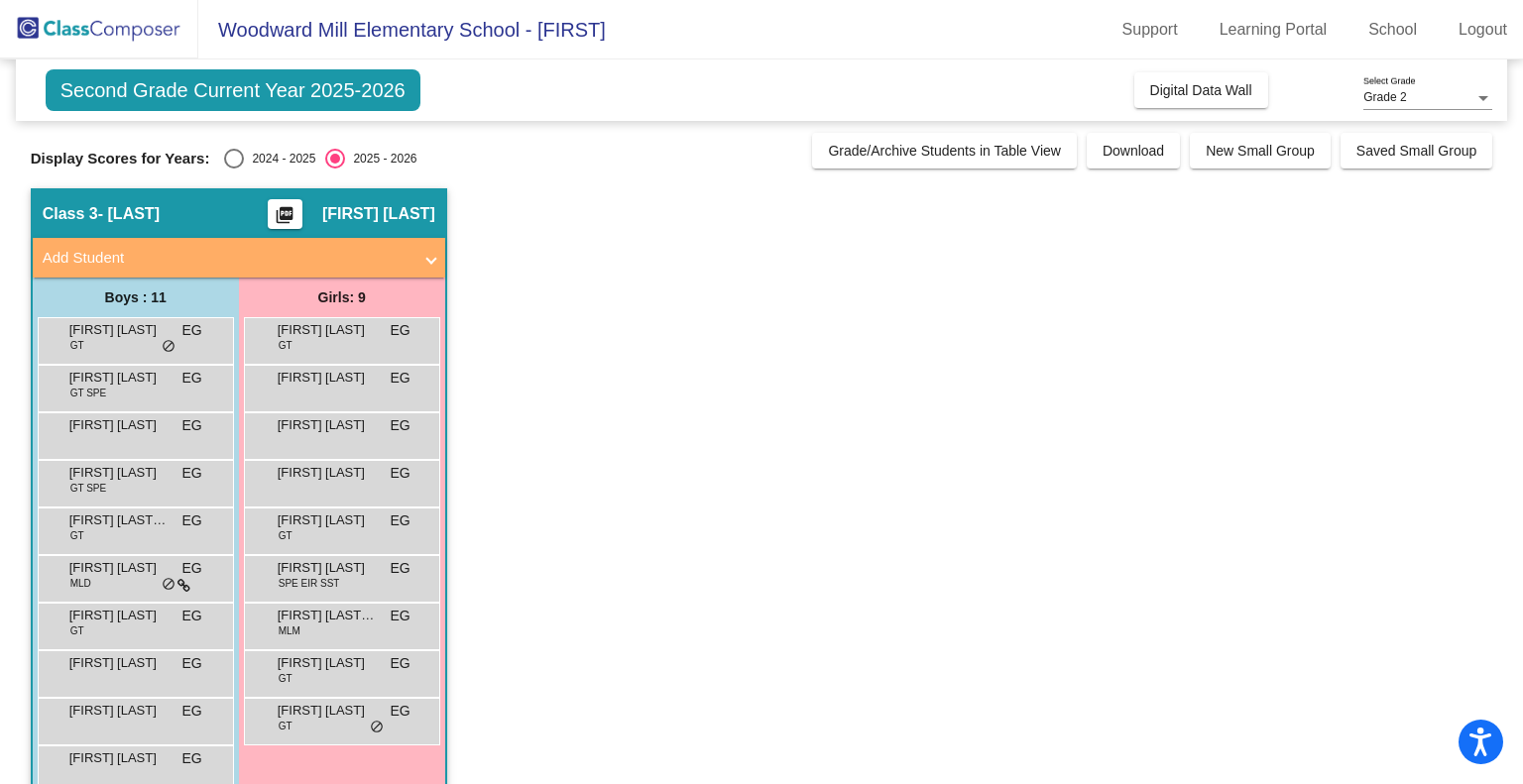 click on "Manraj Rooprail EG lock do_not_disturb_alt" at bounding box center (133, 671) 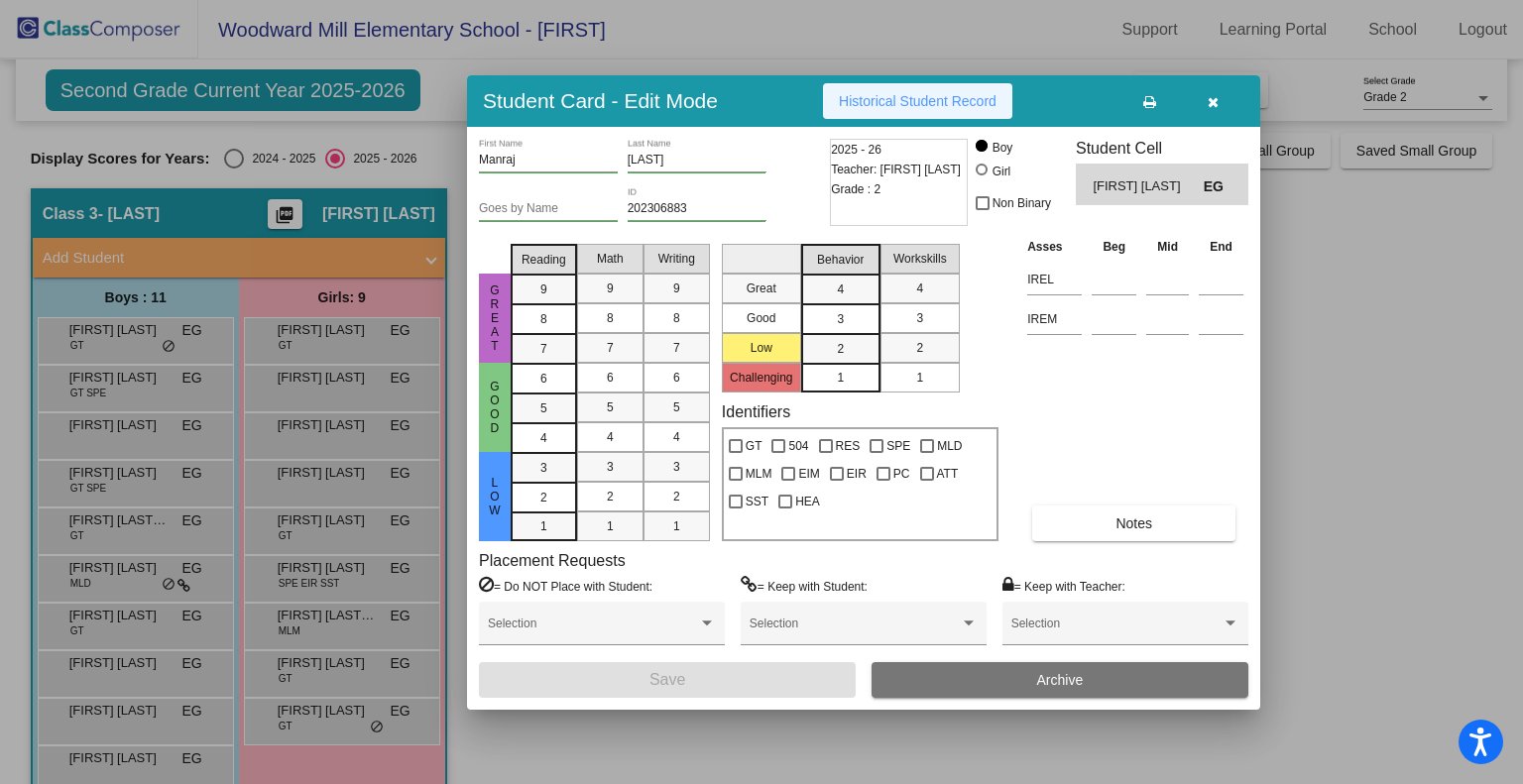 click on "Historical Student Record" at bounding box center [917, 101] 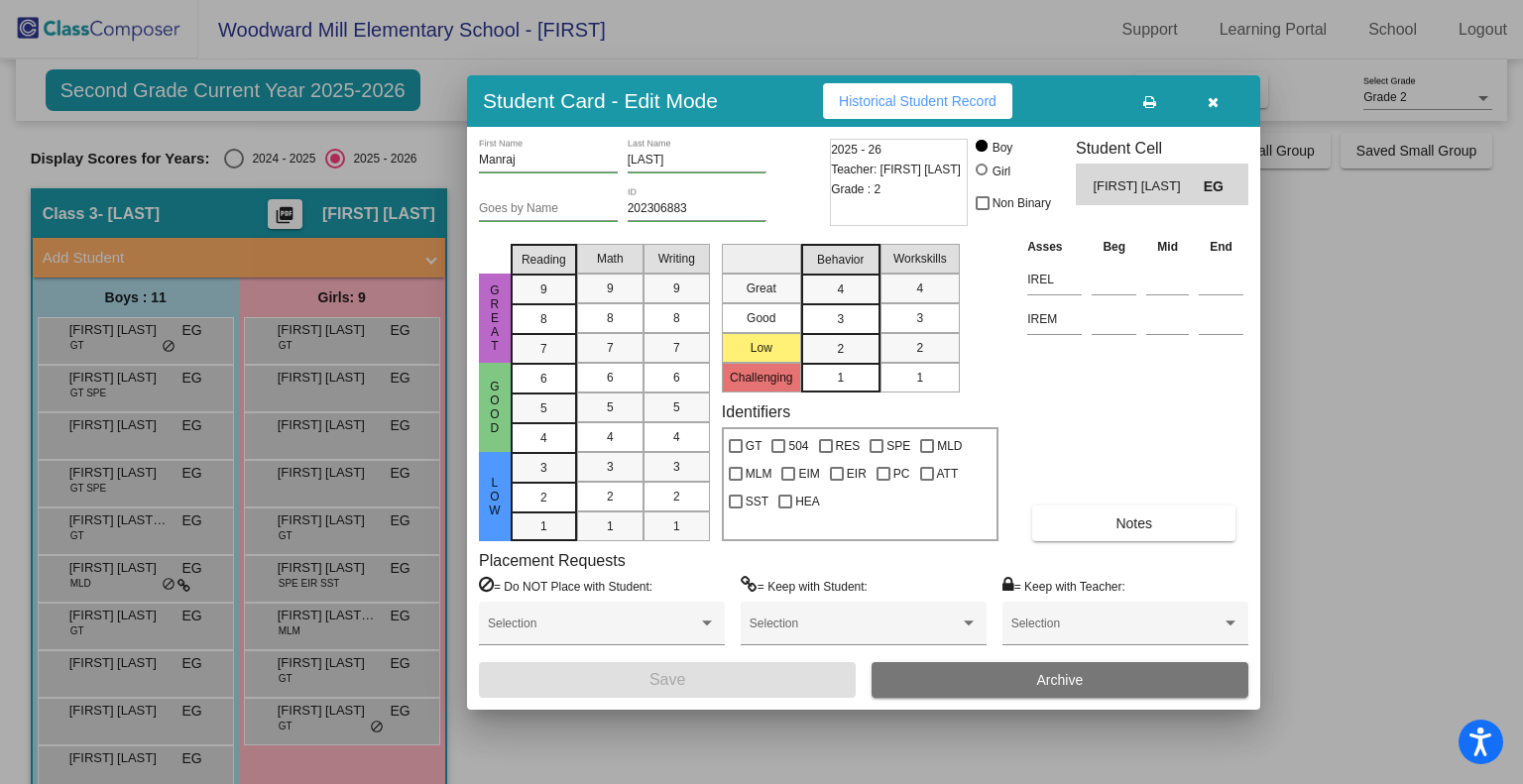 click at bounding box center (762, 392) 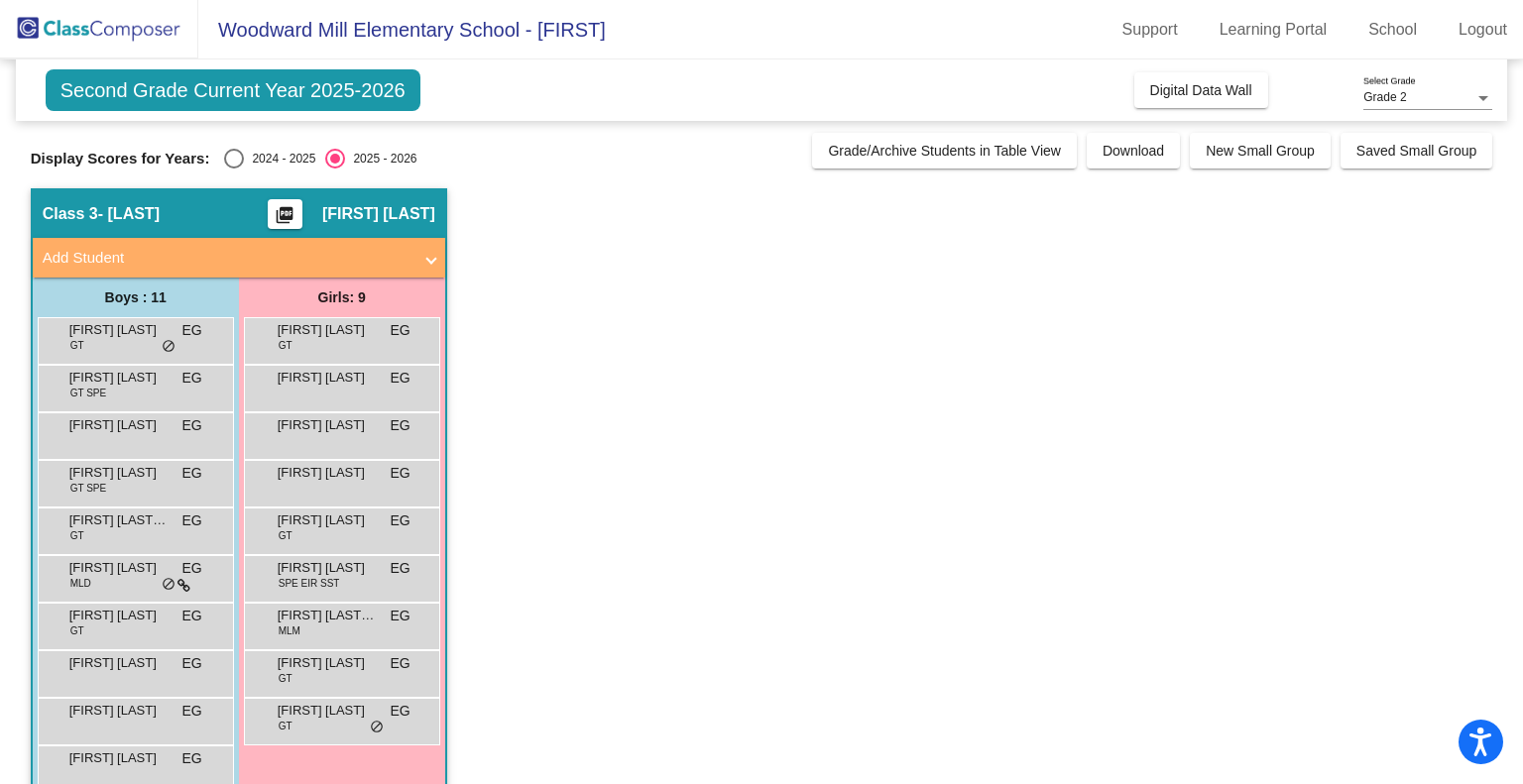 click on "Ryan Luong" at bounding box center (119, 711) 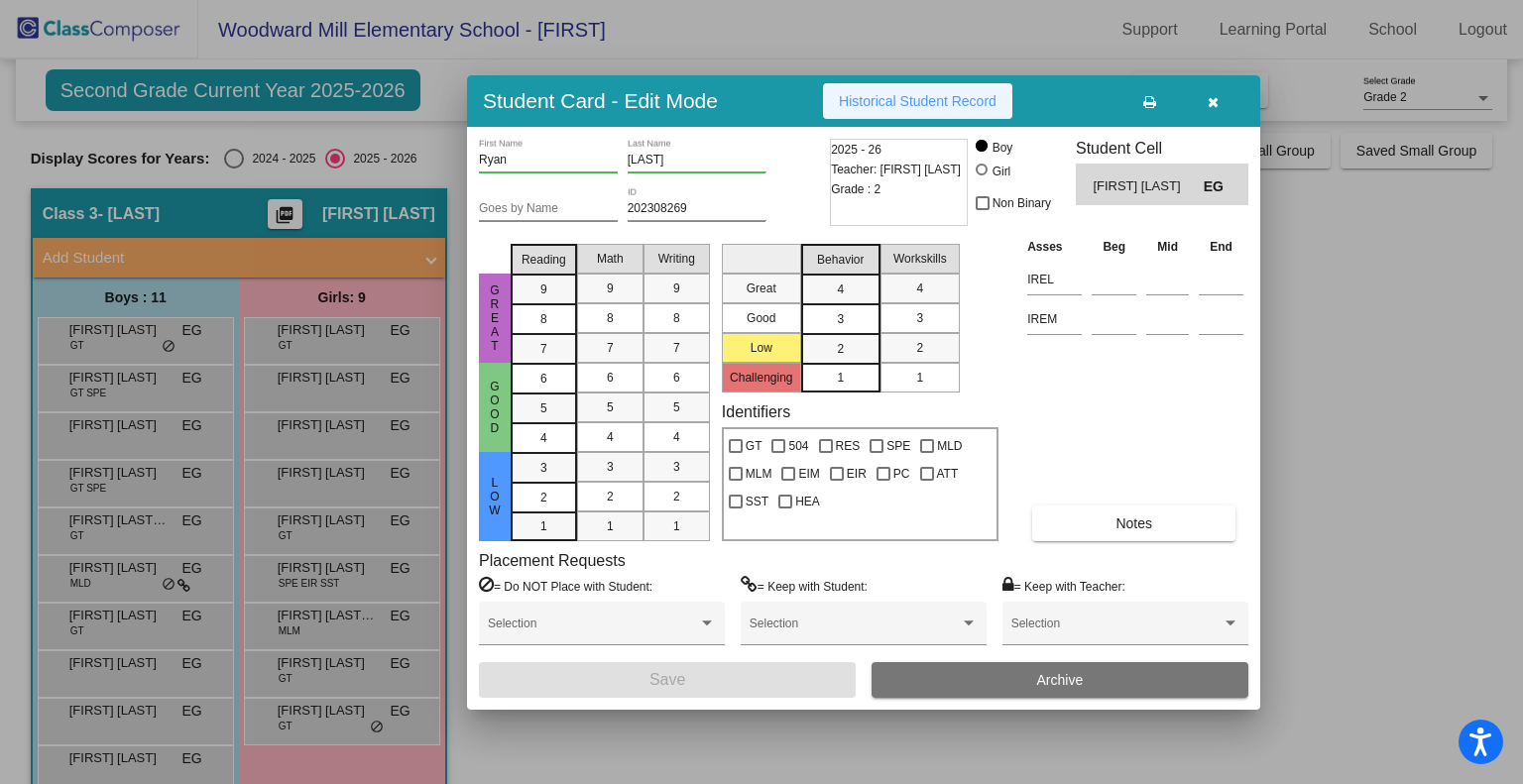 click on "Historical Student Record" at bounding box center [917, 101] 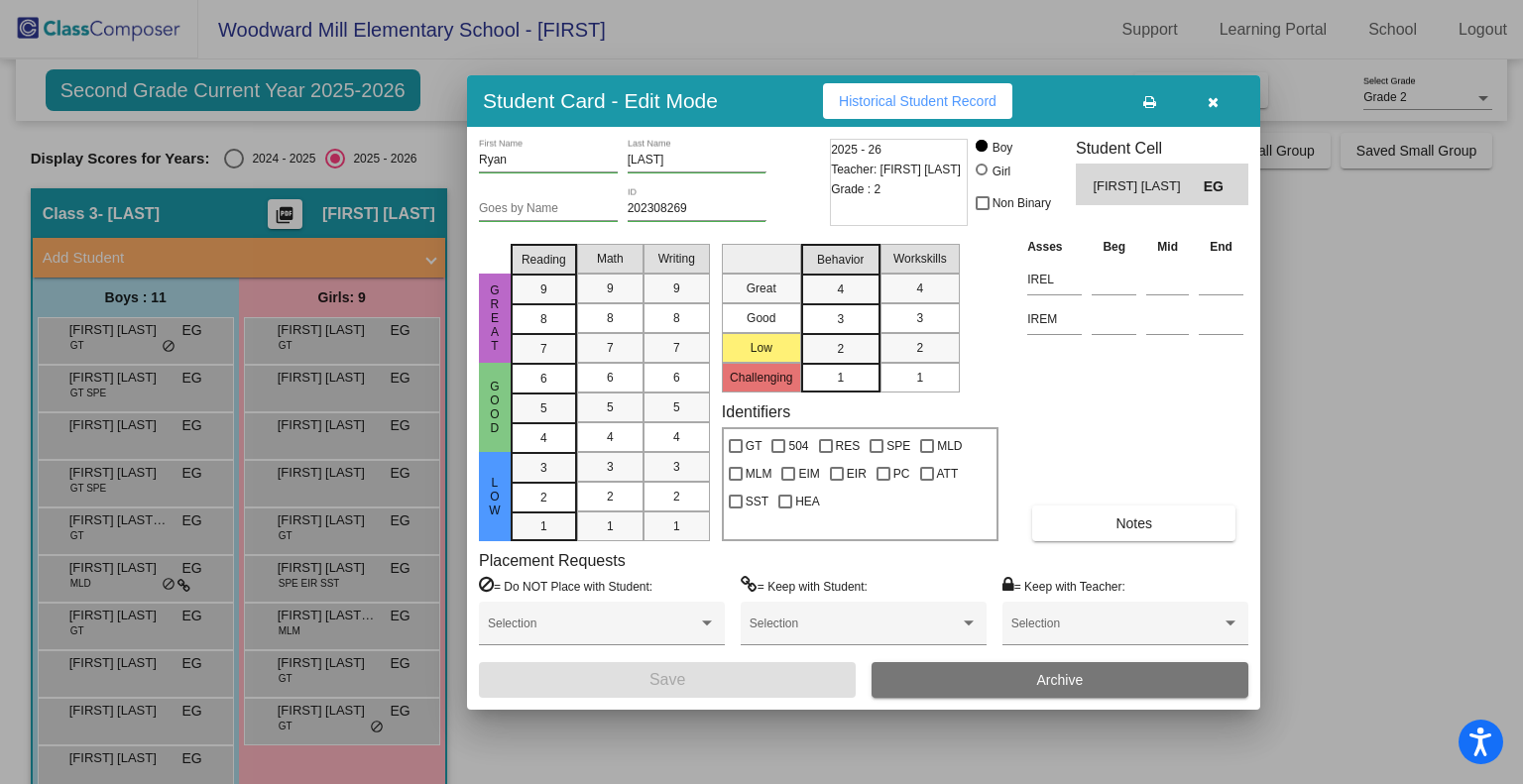 click at bounding box center (1213, 102) 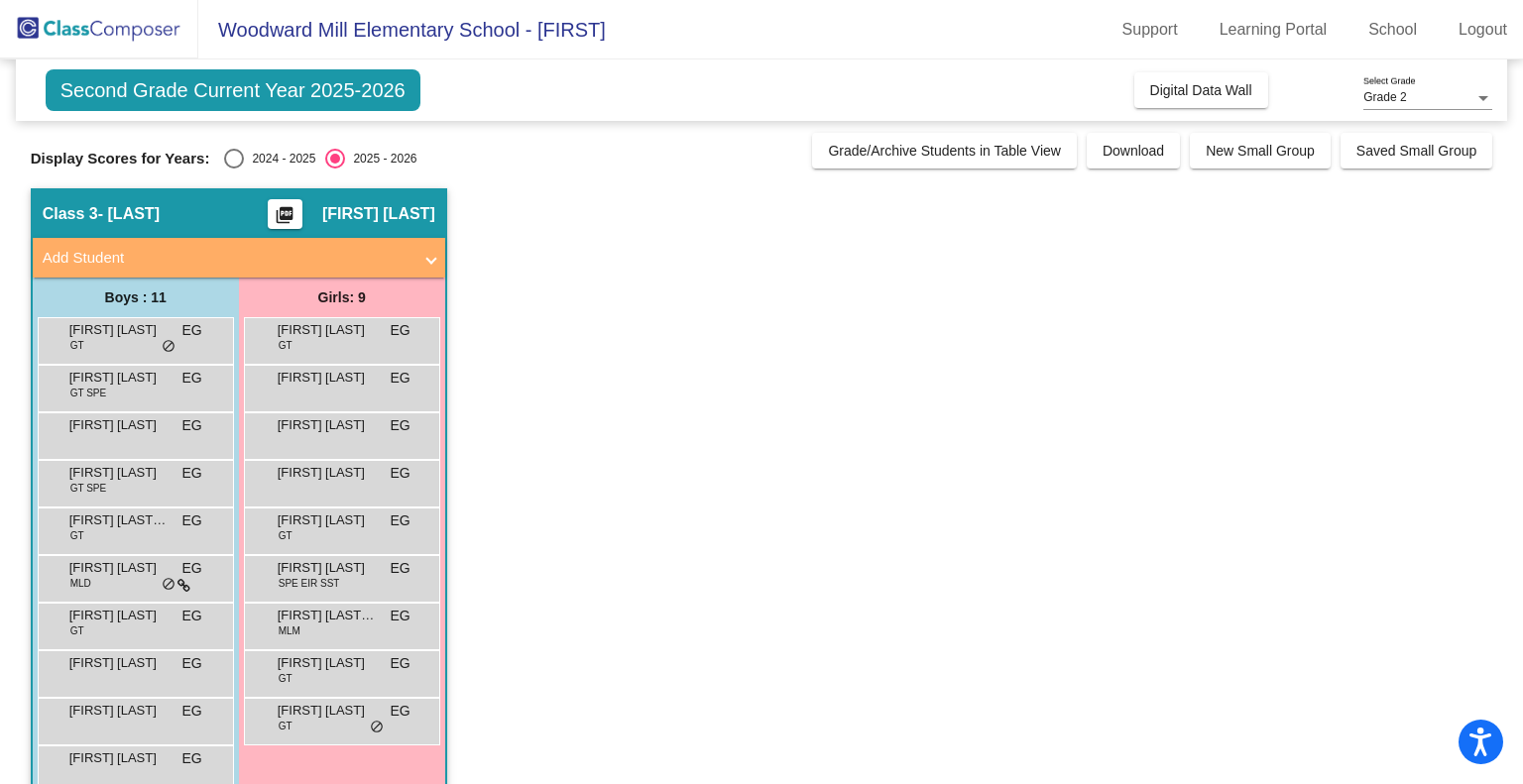 scroll, scrollTop: 87, scrollLeft: 0, axis: vertical 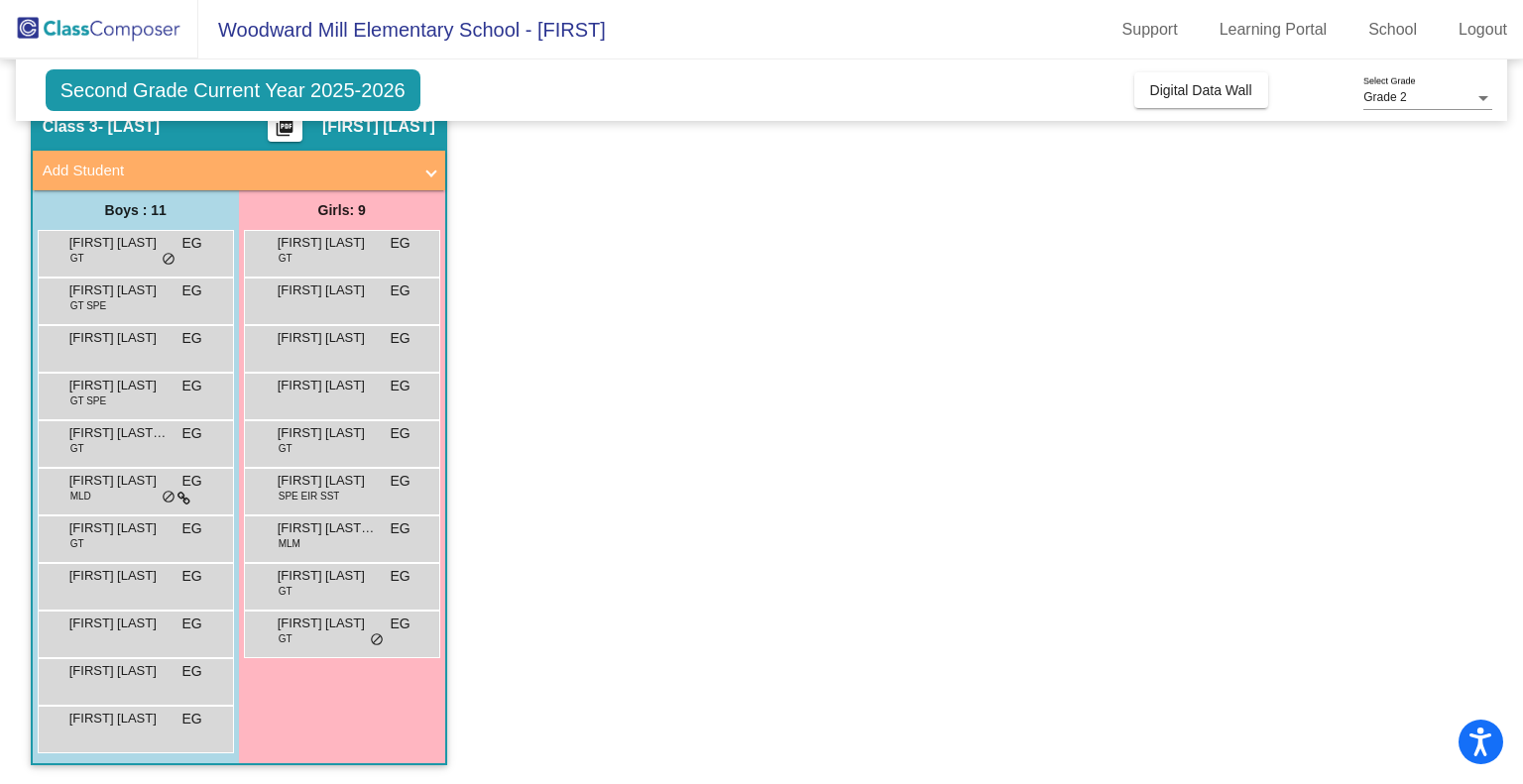 click on "Veer Thakkar EG lock do_not_disturb_alt" at bounding box center (133, 679) 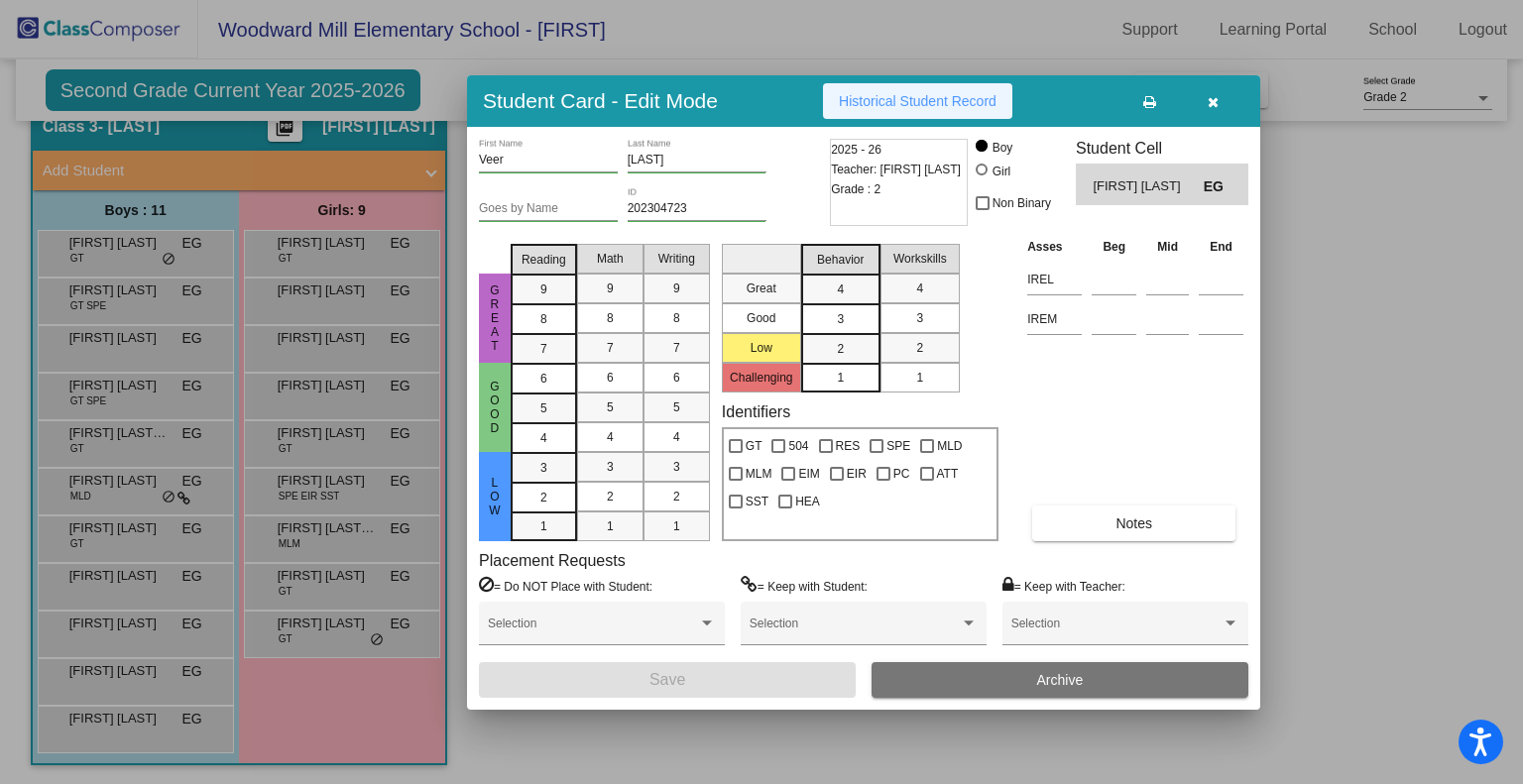 click on "Historical Student Record" at bounding box center [917, 101] 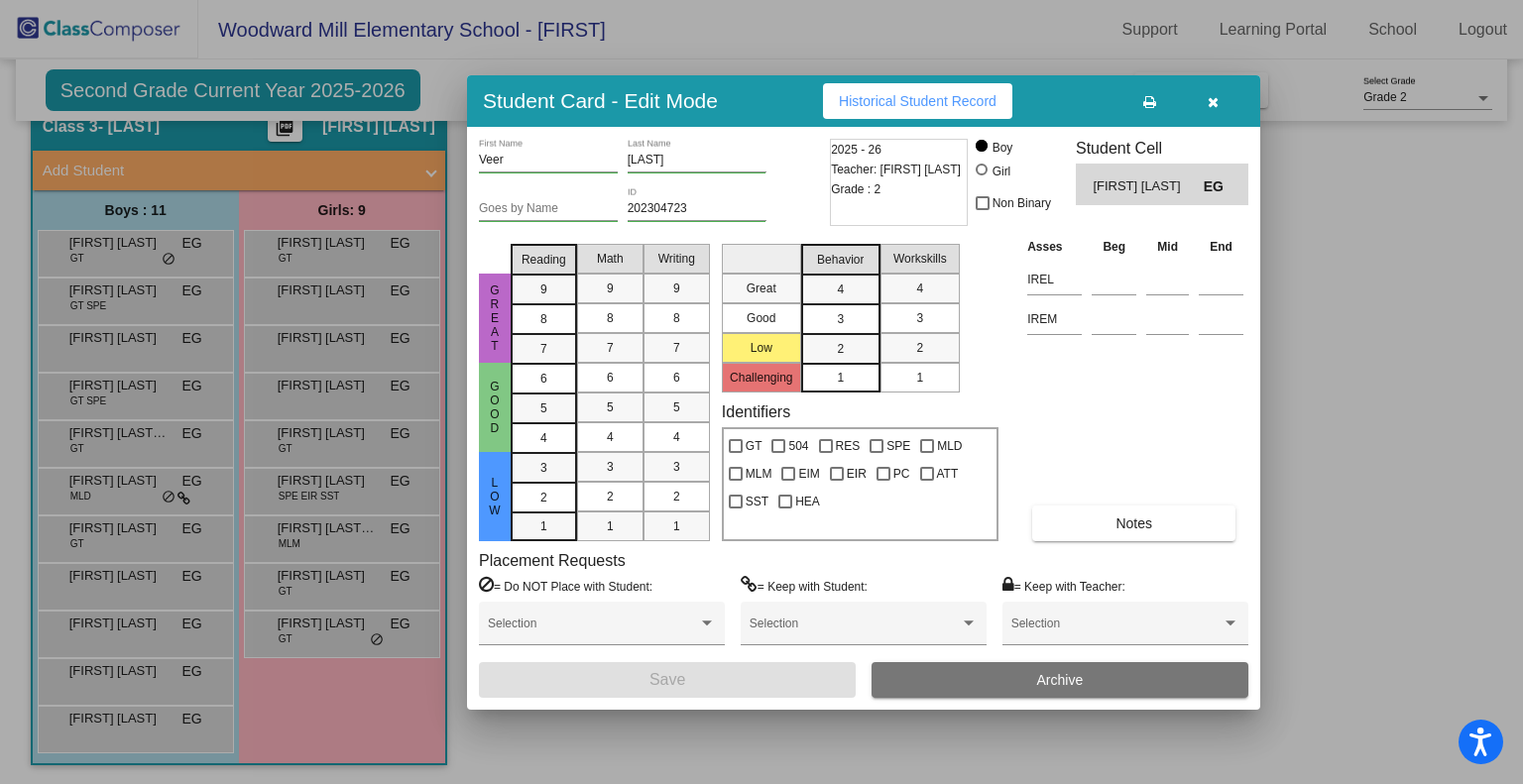 click at bounding box center (762, 392) 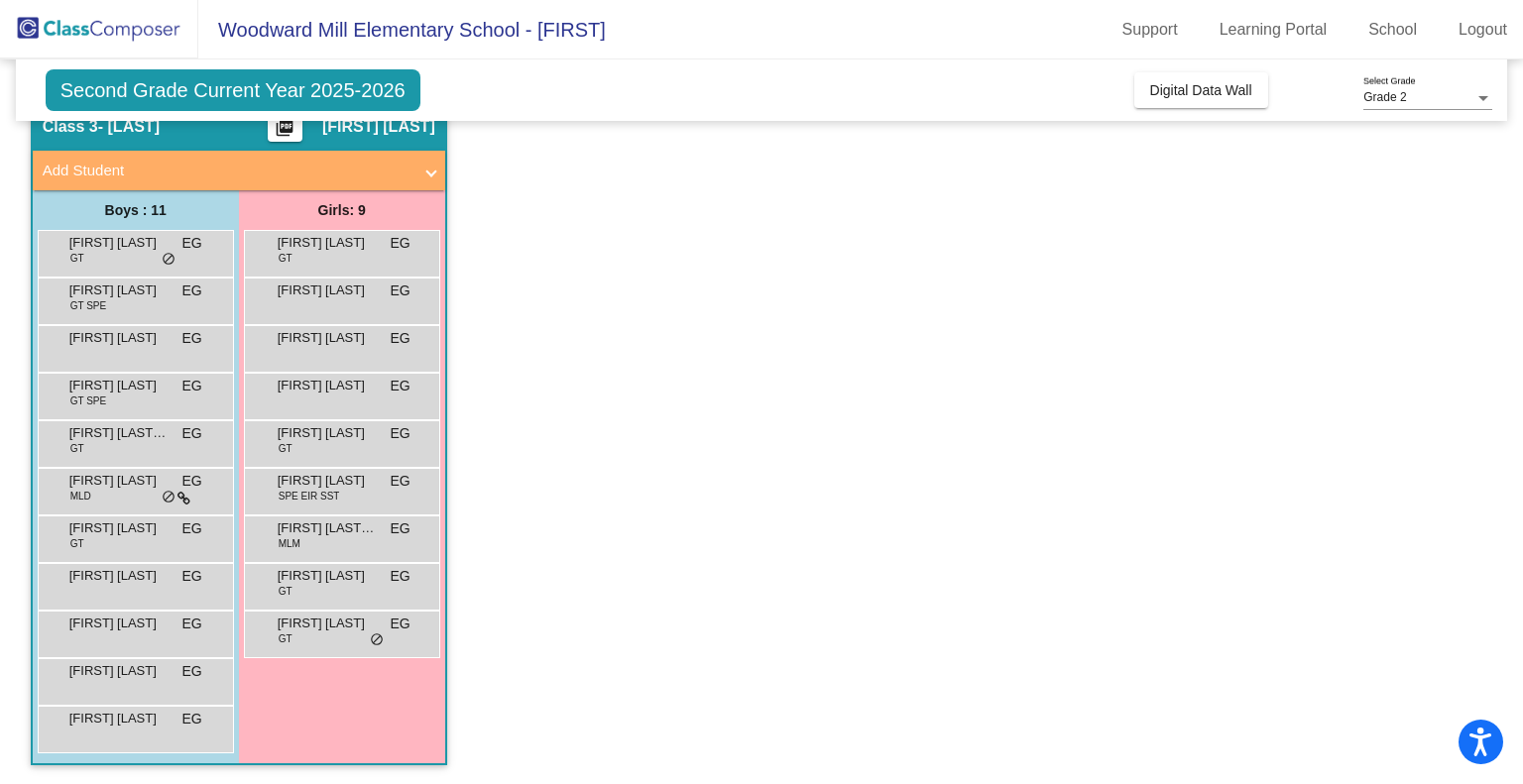 click on "Vihaan Sangeeth EG lock do_not_disturb_alt" at bounding box center [133, 727] 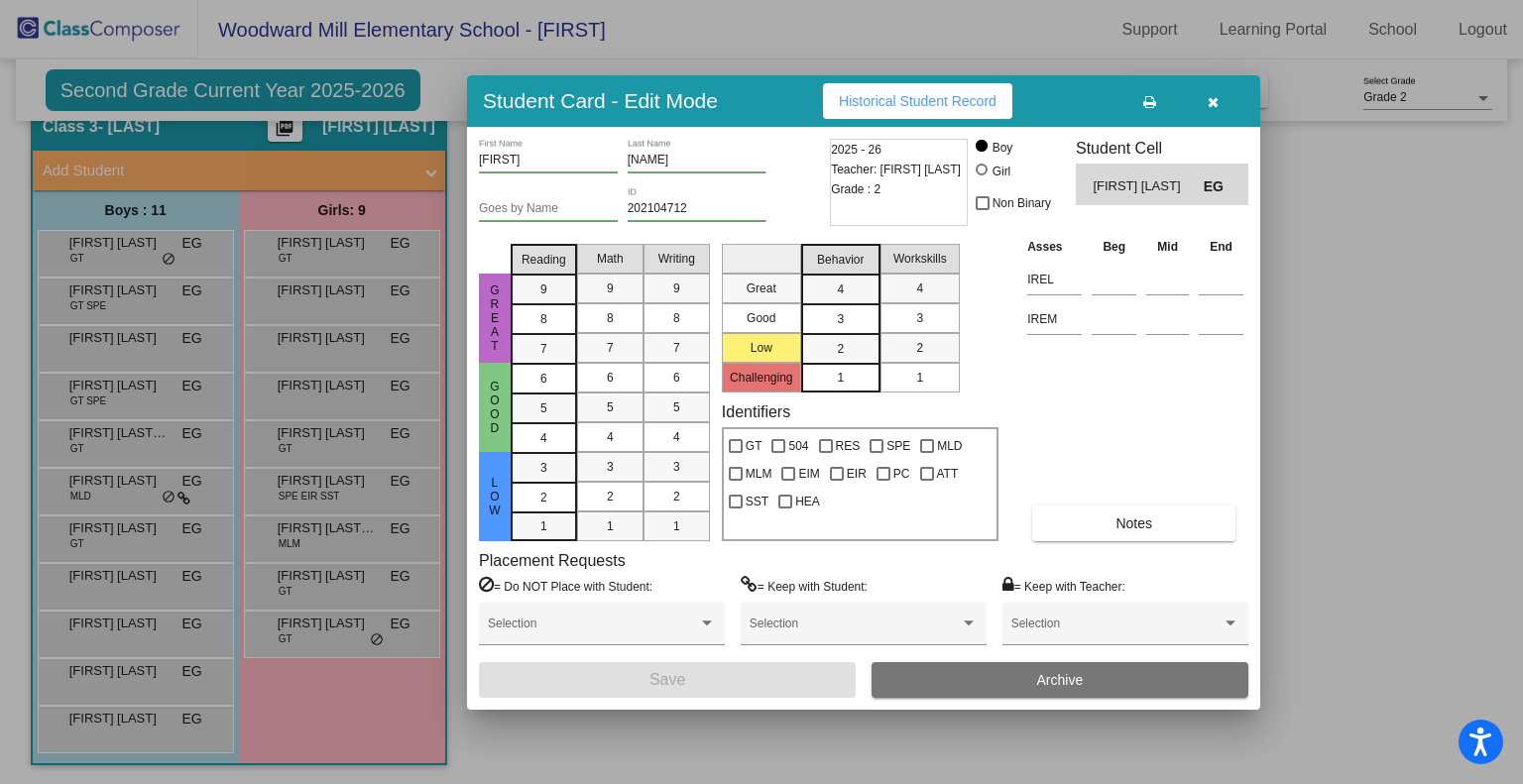 click on "Historical Student Record" at bounding box center (917, 101) 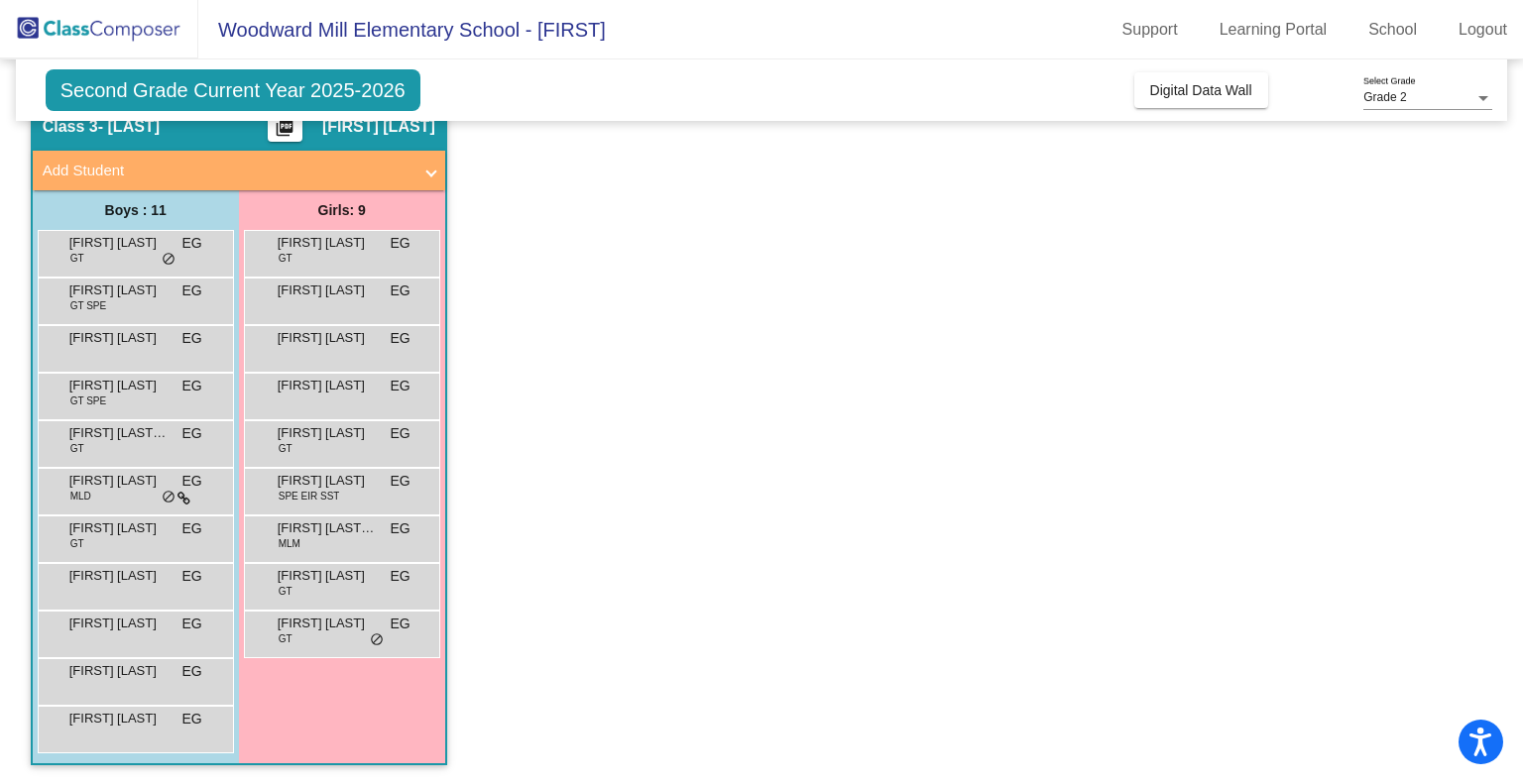 click on "Amara Ley" at bounding box center [327, 243] 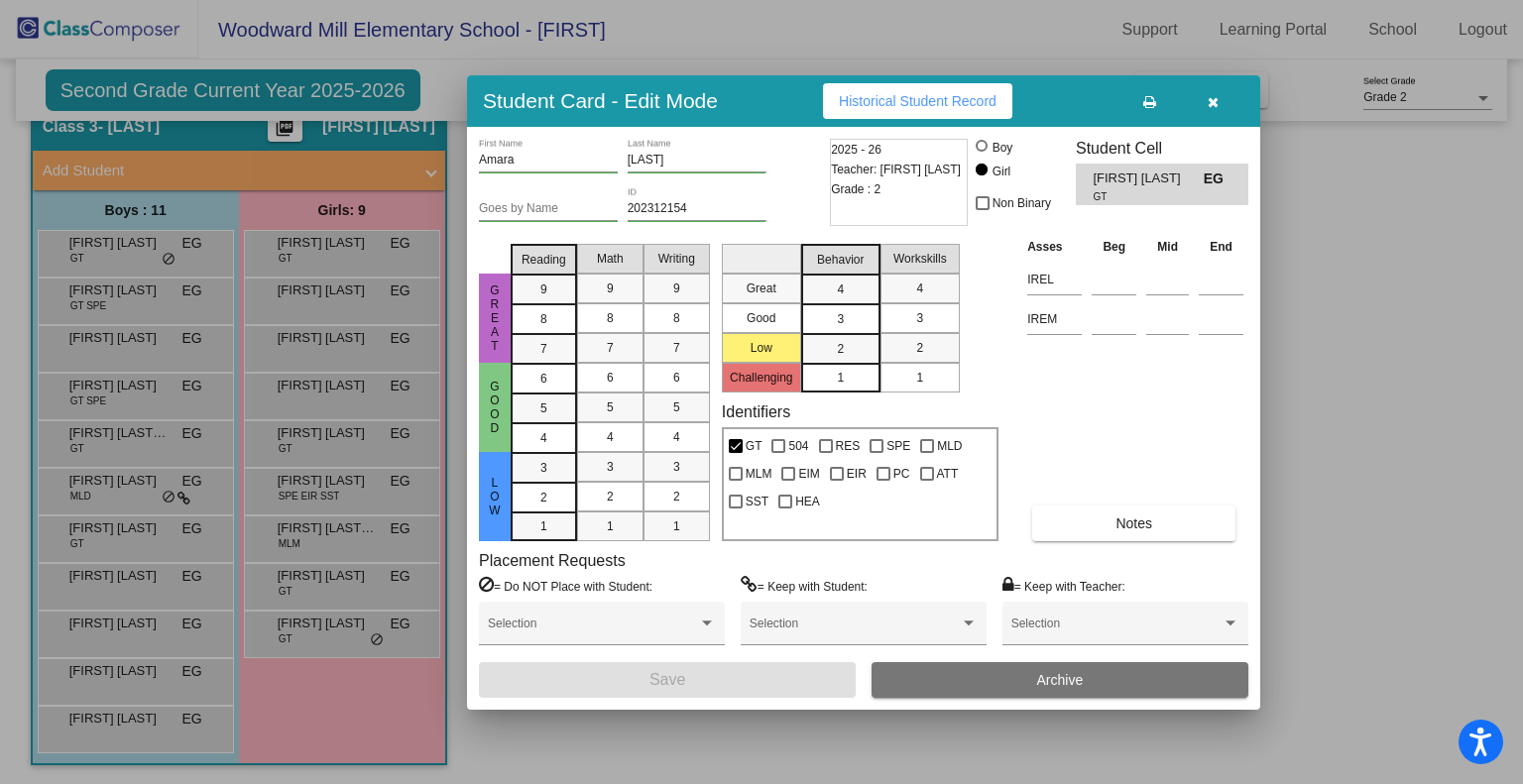 click on "Historical Student Record" at bounding box center [917, 101] 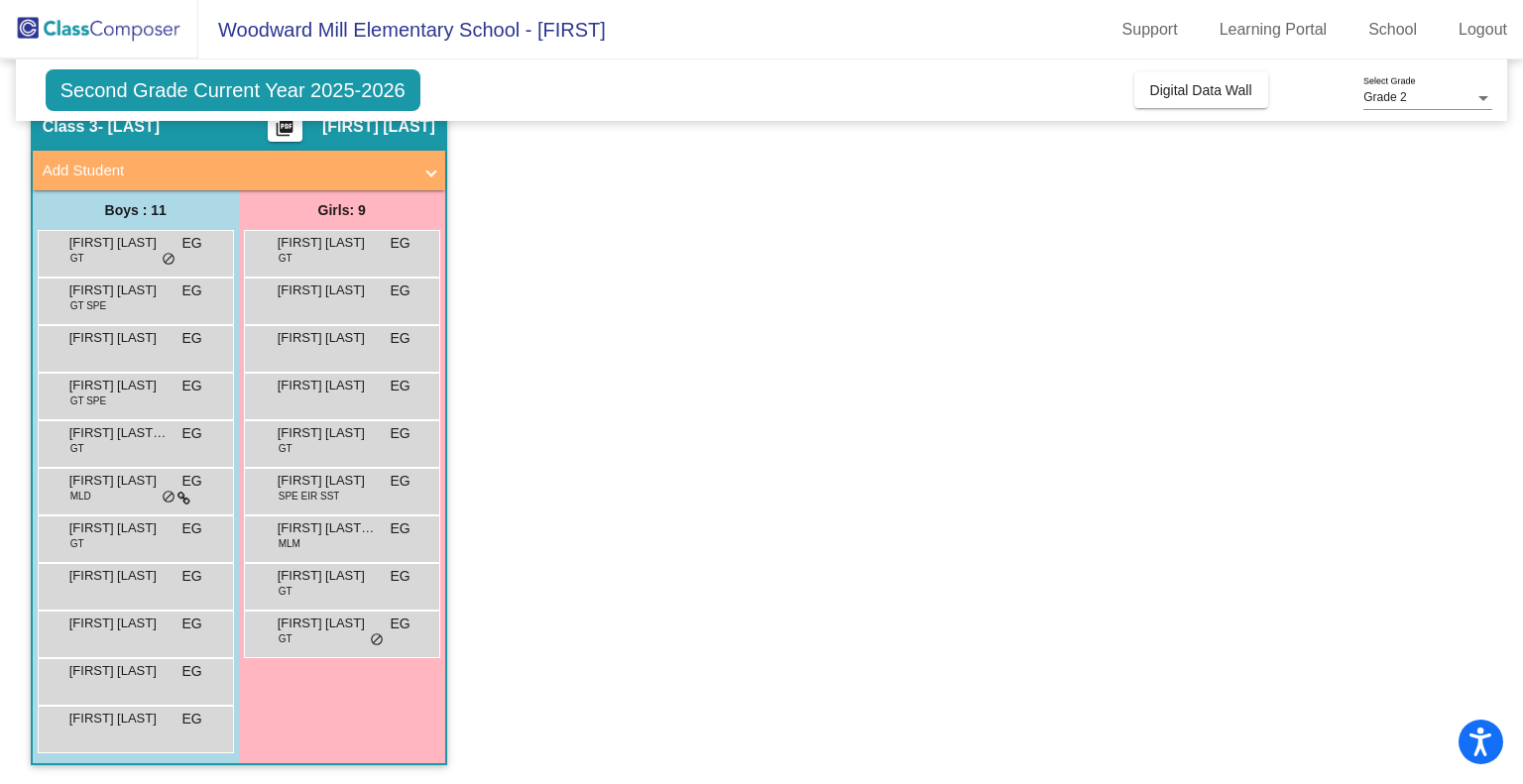 click on "Eleanor Harris EG lock do_not_disturb_alt" at bounding box center [341, 298] 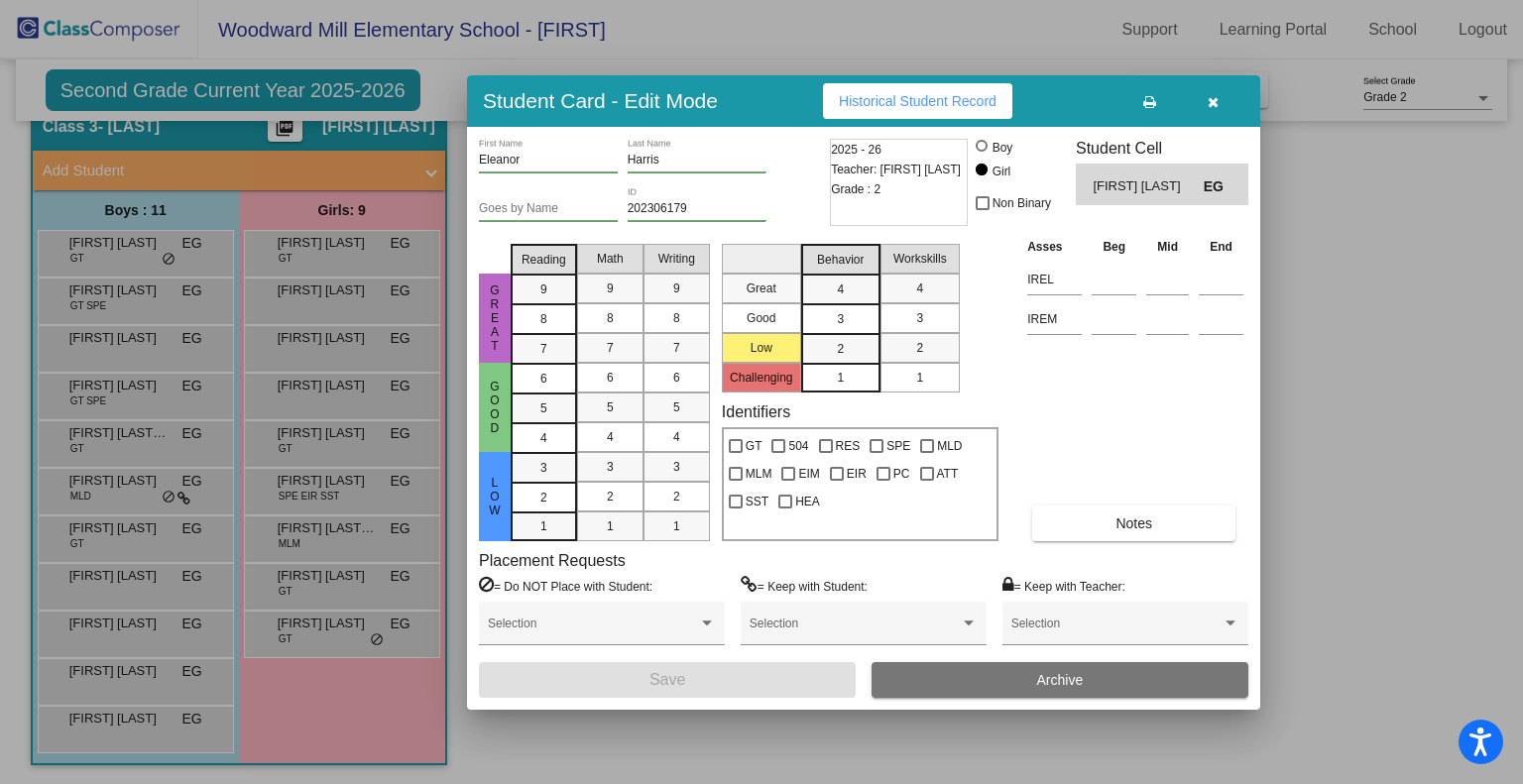 click on "Historical Student Record" at bounding box center (917, 101) 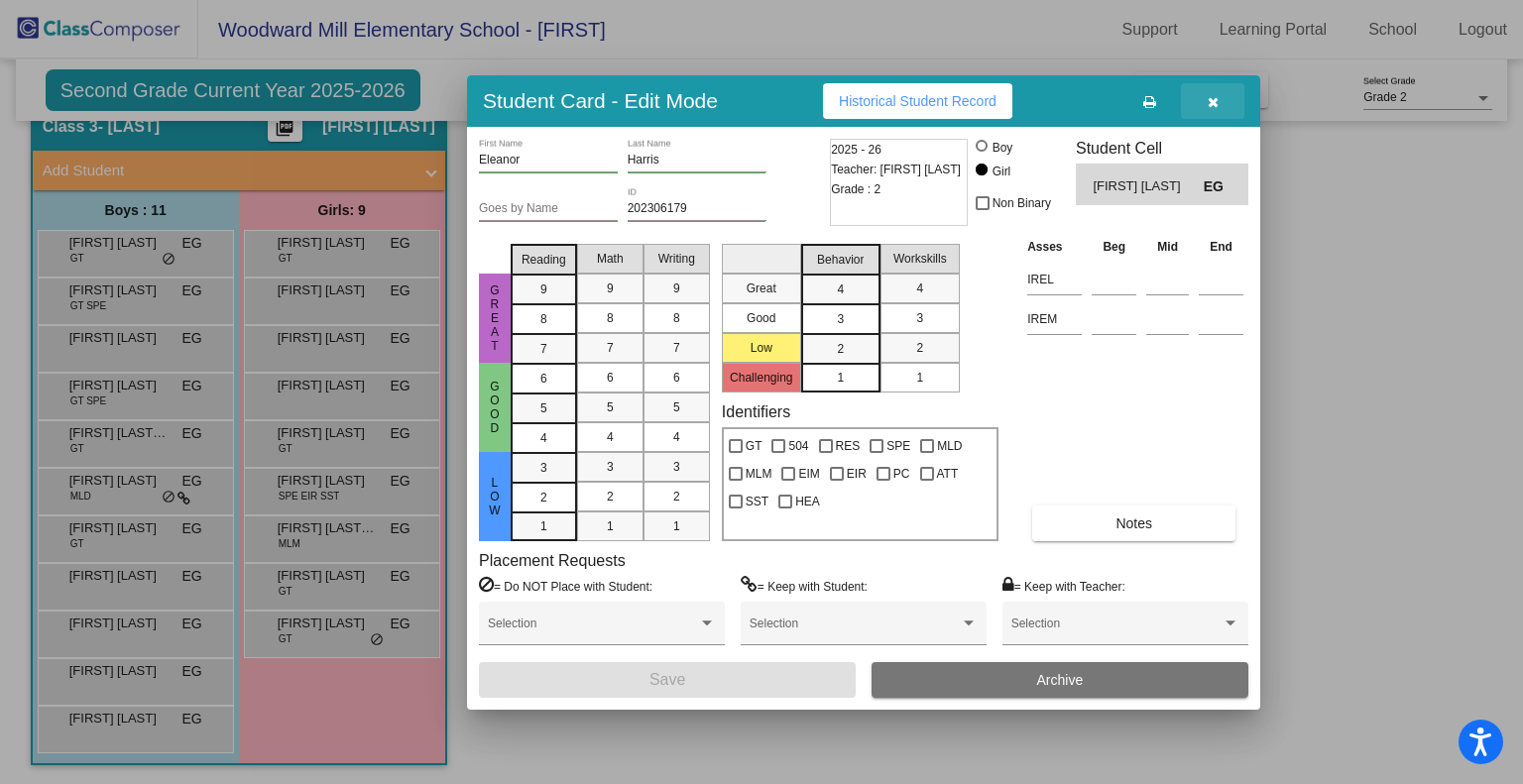 click at bounding box center [1213, 102] 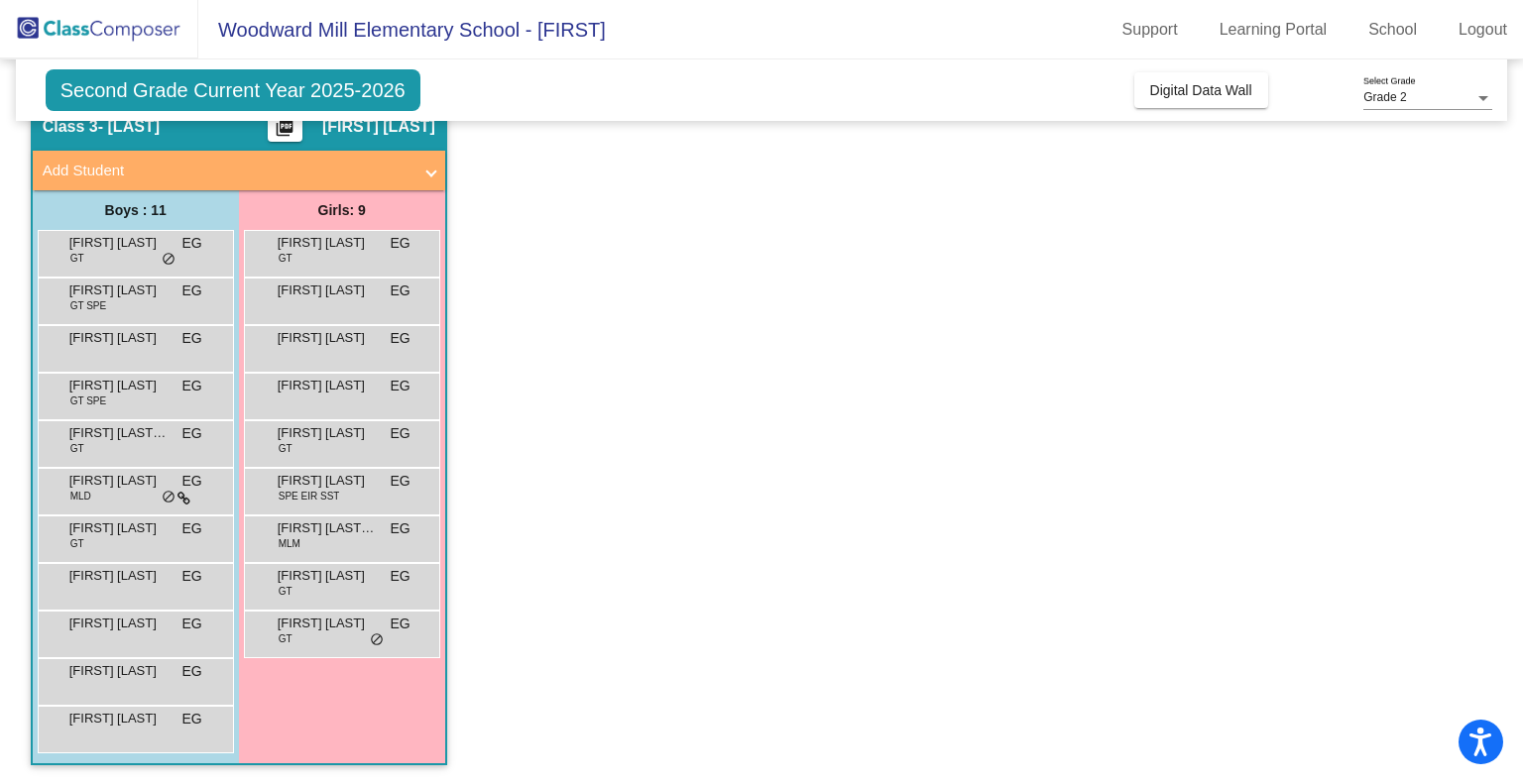 click on "Jahaira Kelley" at bounding box center [327, 338] 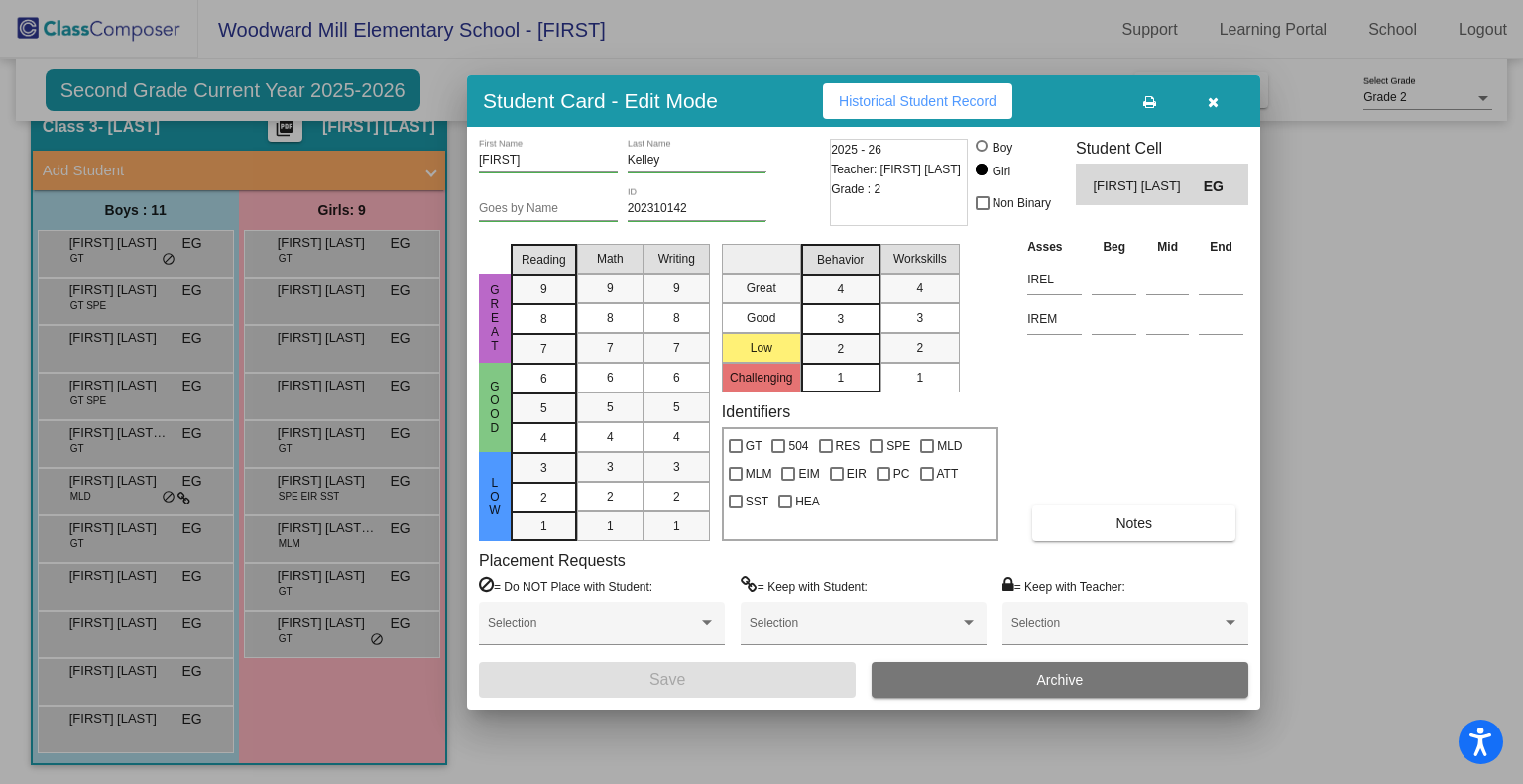 click on "Historical Student Record" at bounding box center (917, 101) 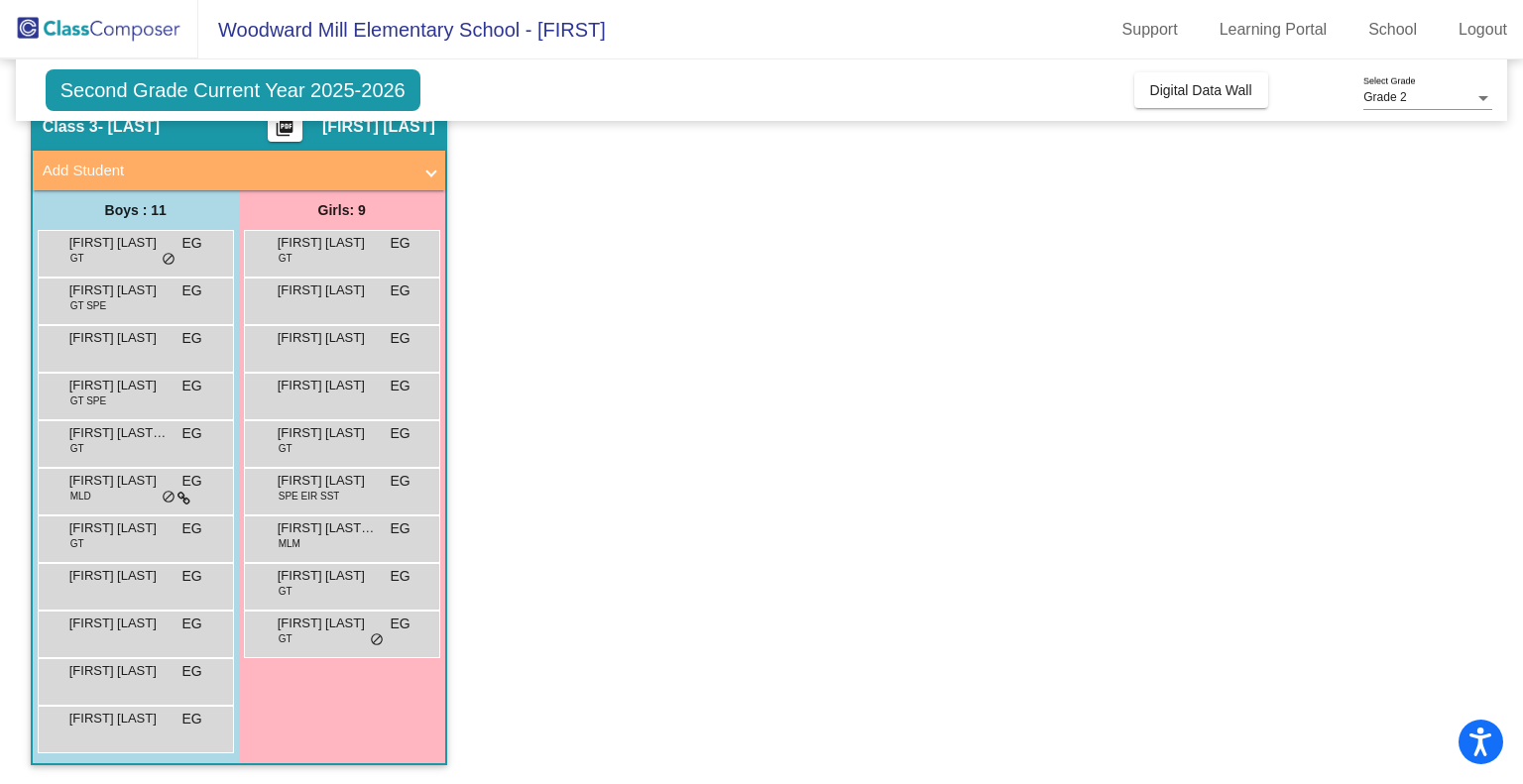 click on "Kori Goode EG lock do_not_disturb_alt" at bounding box center [341, 393] 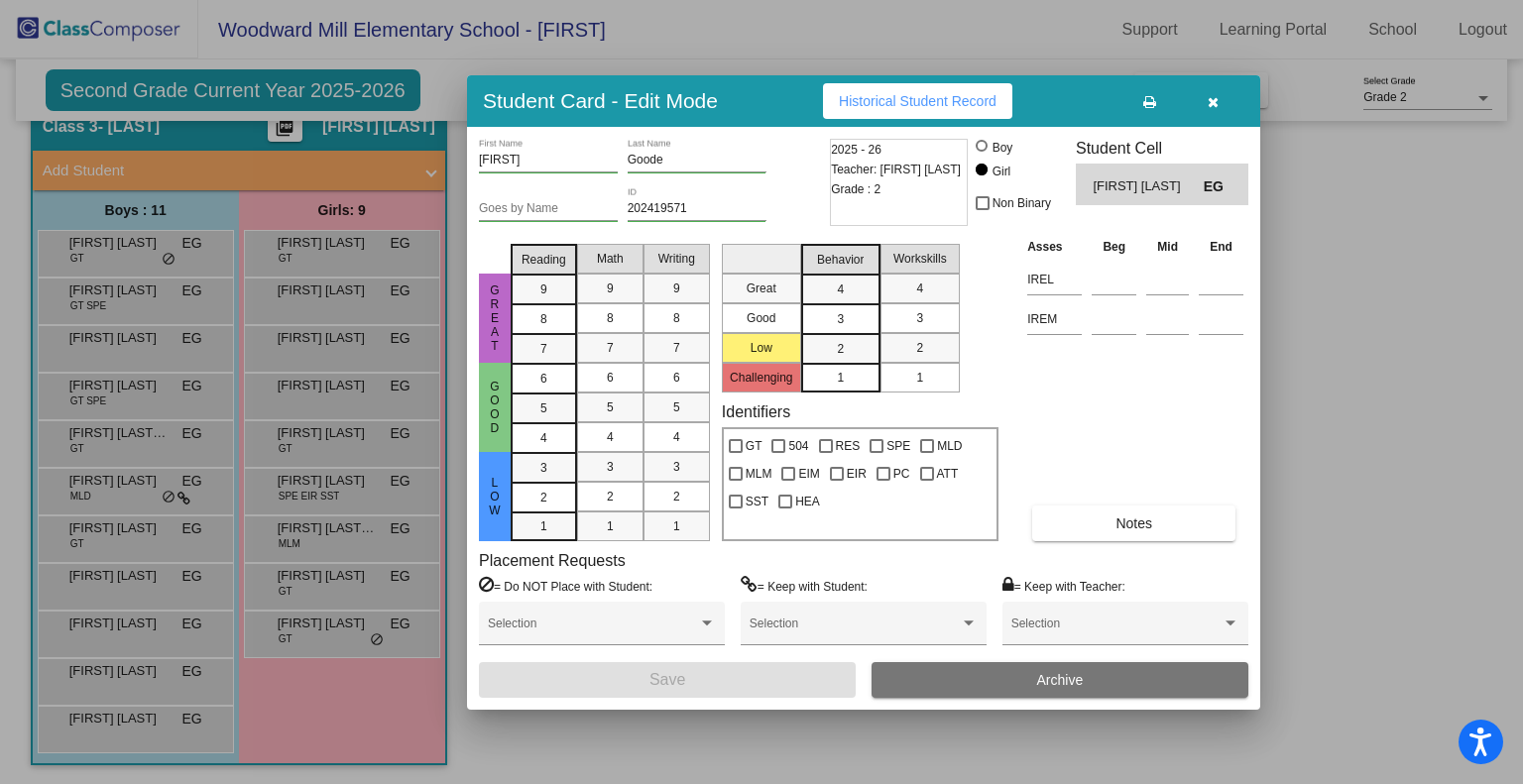 click at bounding box center [1213, 102] 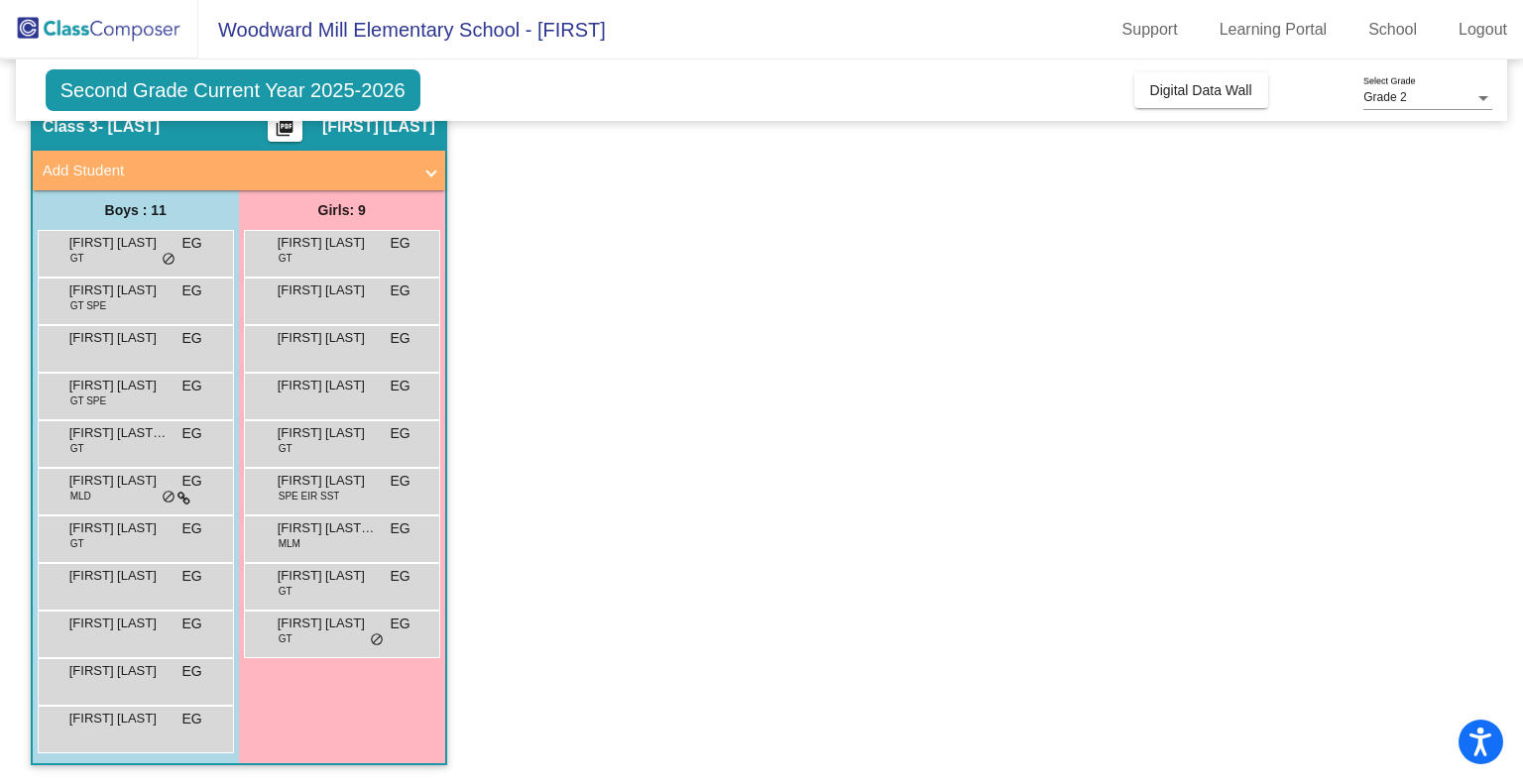 click on "Krystal Tong GT EG lock do_not_disturb_alt" at bounding box center (341, 441) 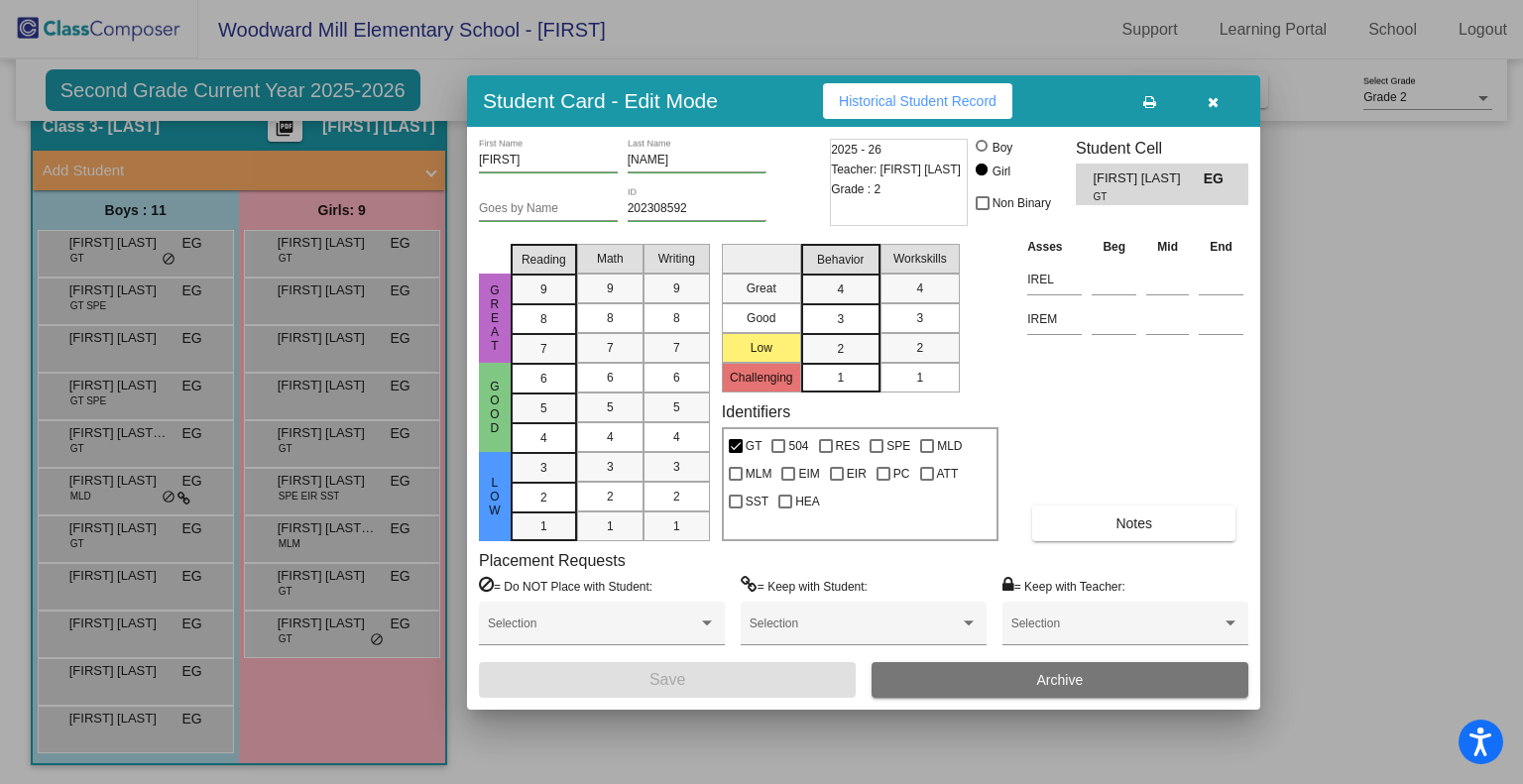 click on "Historical Student Record" at bounding box center [917, 101] 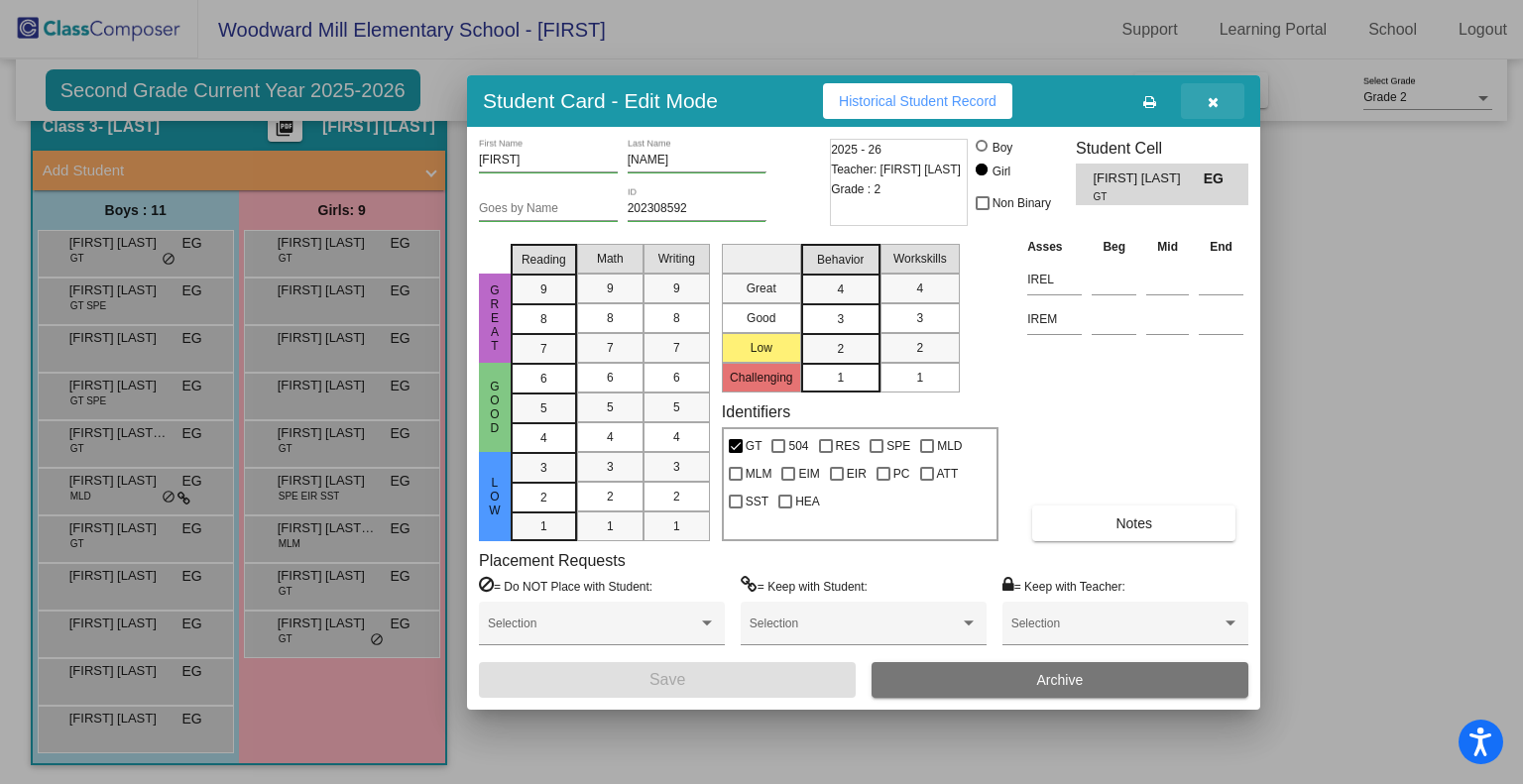 click at bounding box center [1213, 102] 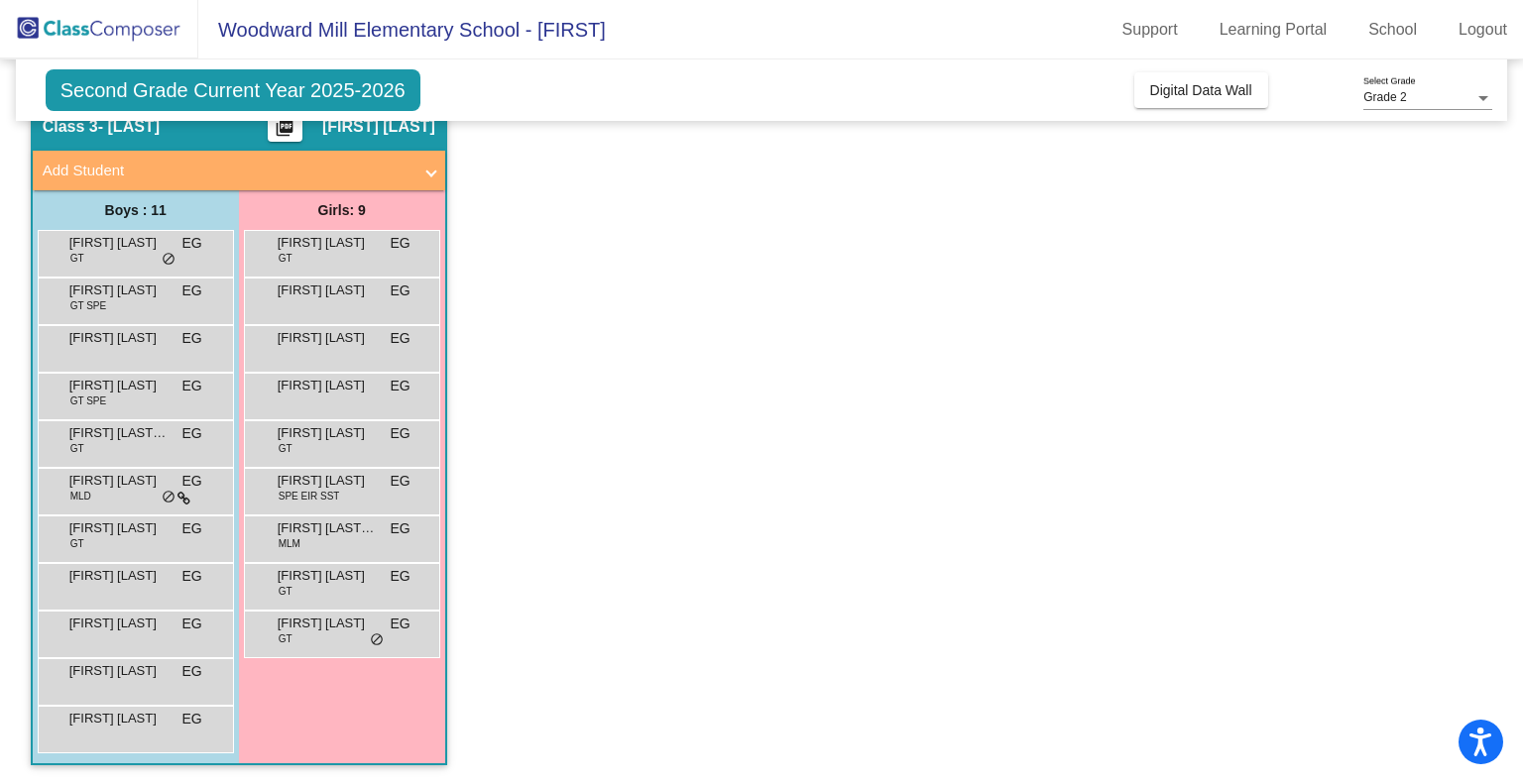 click on "Leah Garcia SPE EIR SST EG lock do_not_disturb_alt" at bounding box center (341, 489) 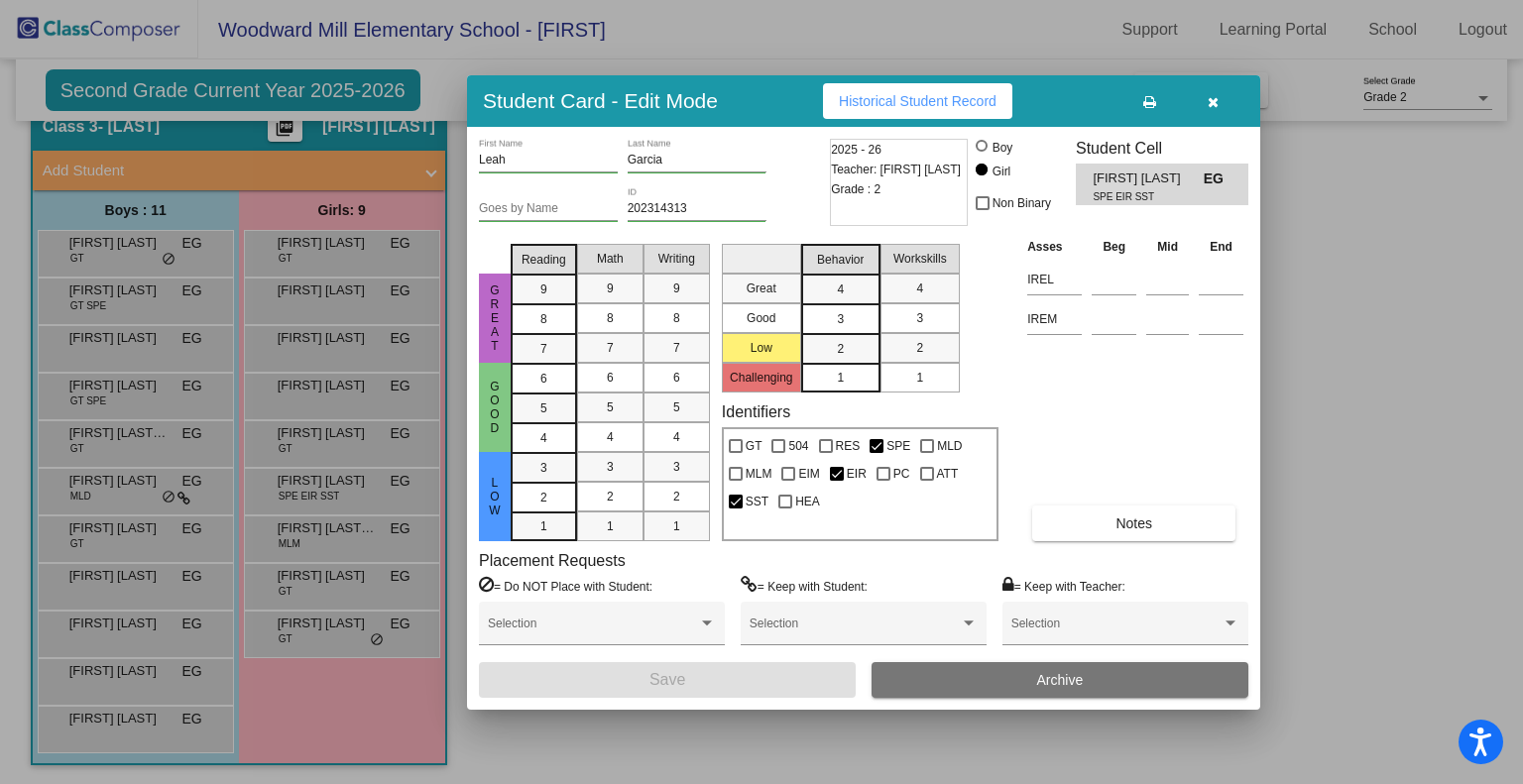 click on "Historical Student Record" at bounding box center (917, 101) 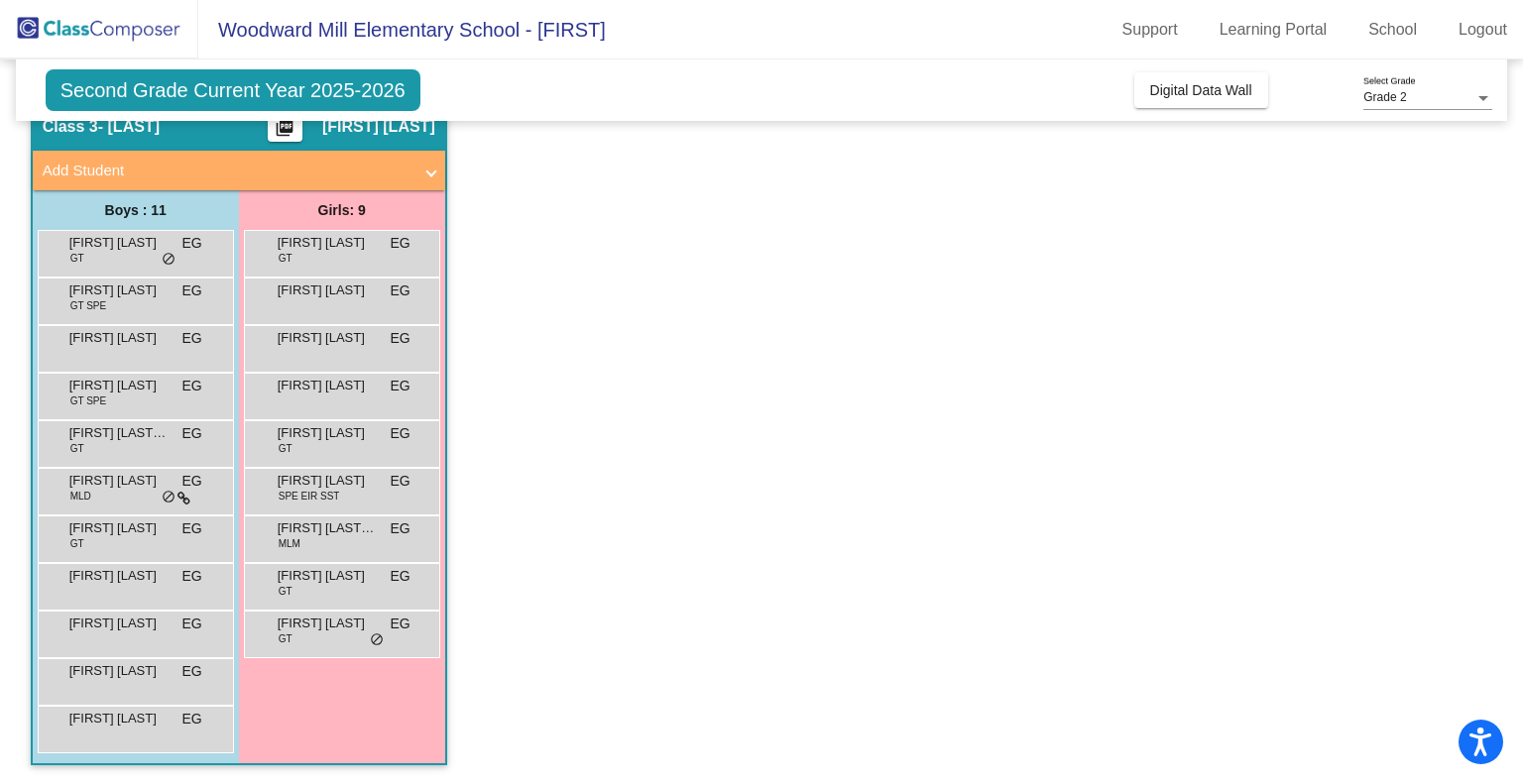 click on "Valentina Oliveros Quirino MLM EG lock do_not_disturb_alt" at bounding box center [341, 536] 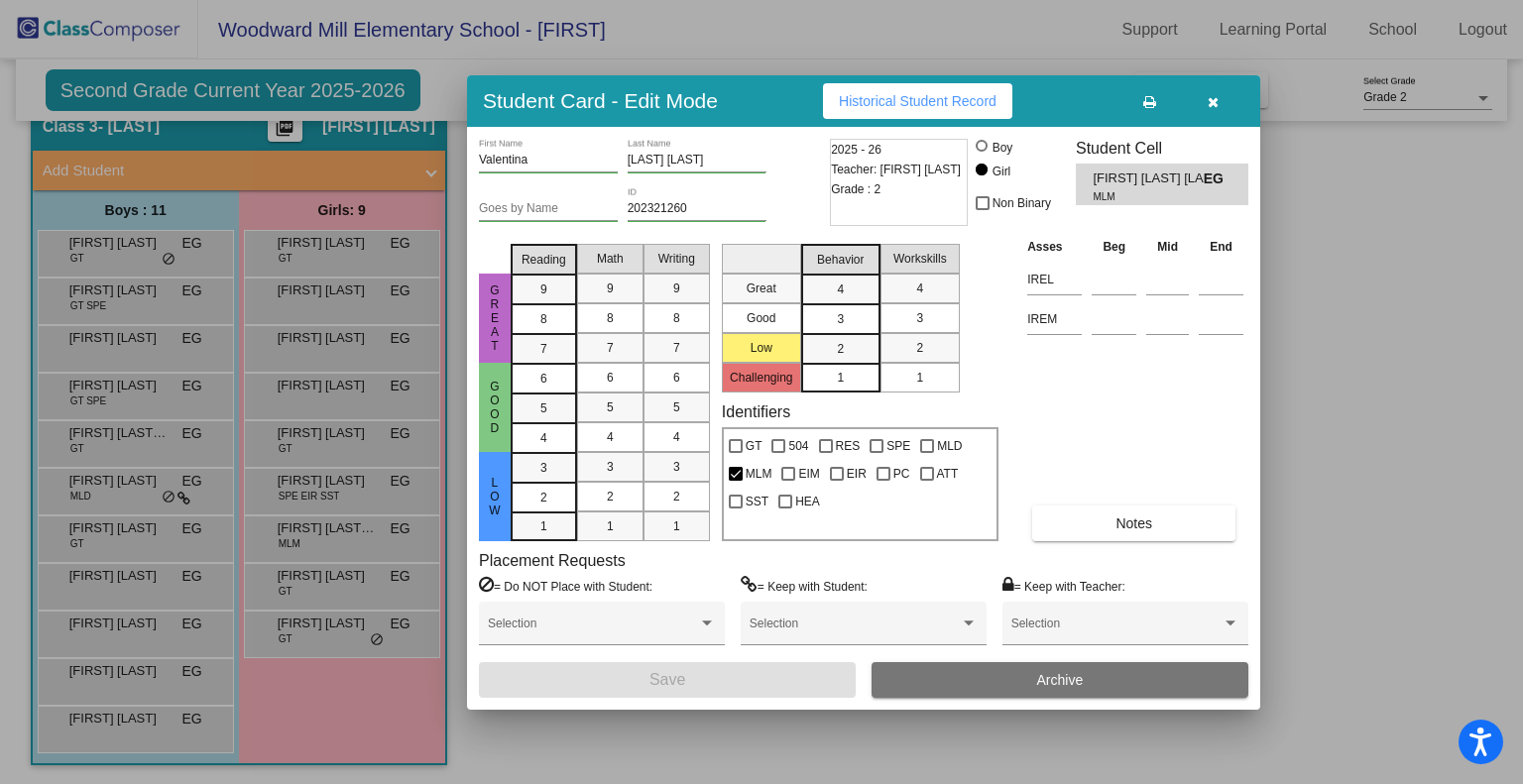 click on "Historical Student Record" at bounding box center [917, 101] 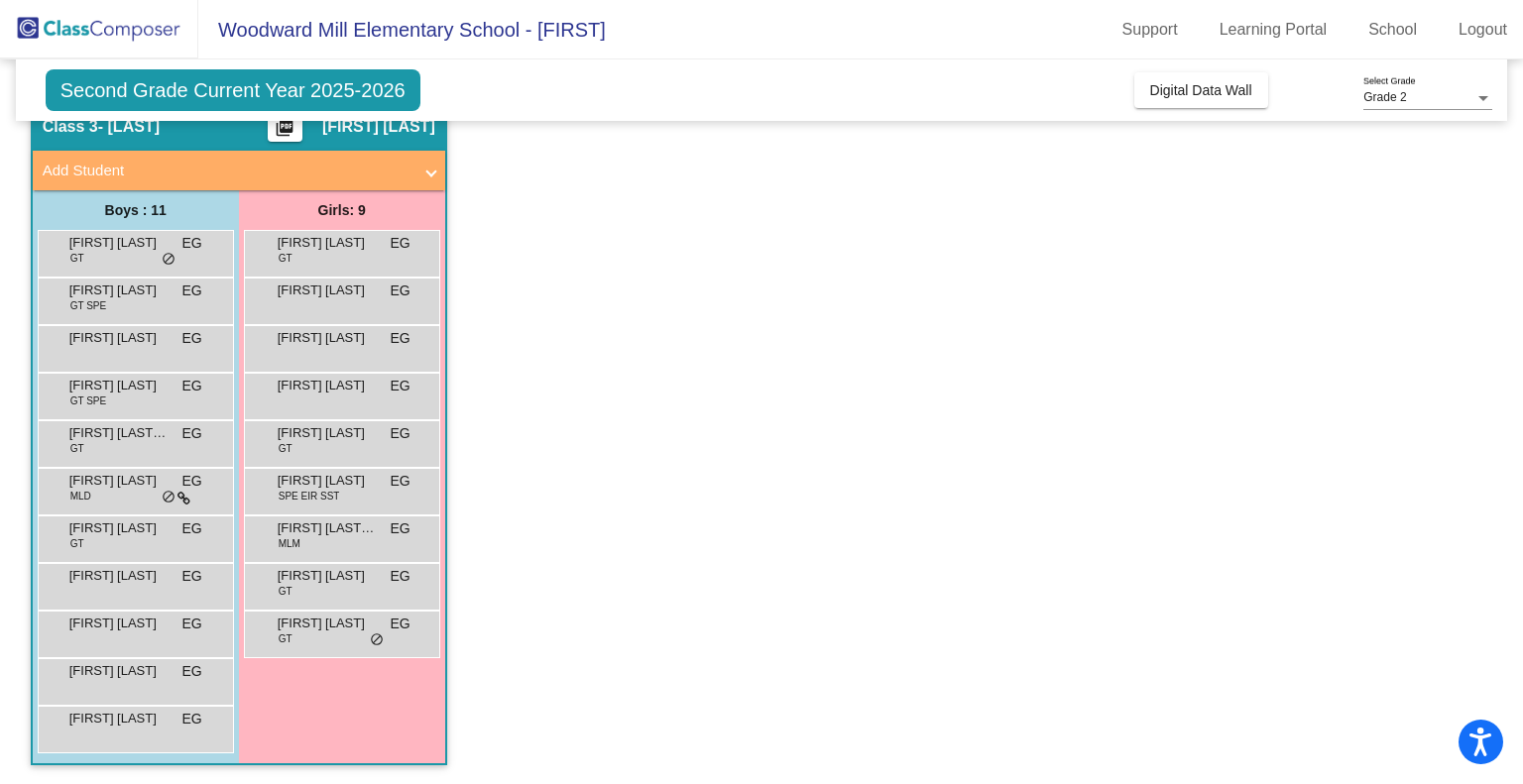 click on "Winona Stadel GT EG lock do_not_disturb_alt" at bounding box center [341, 584] 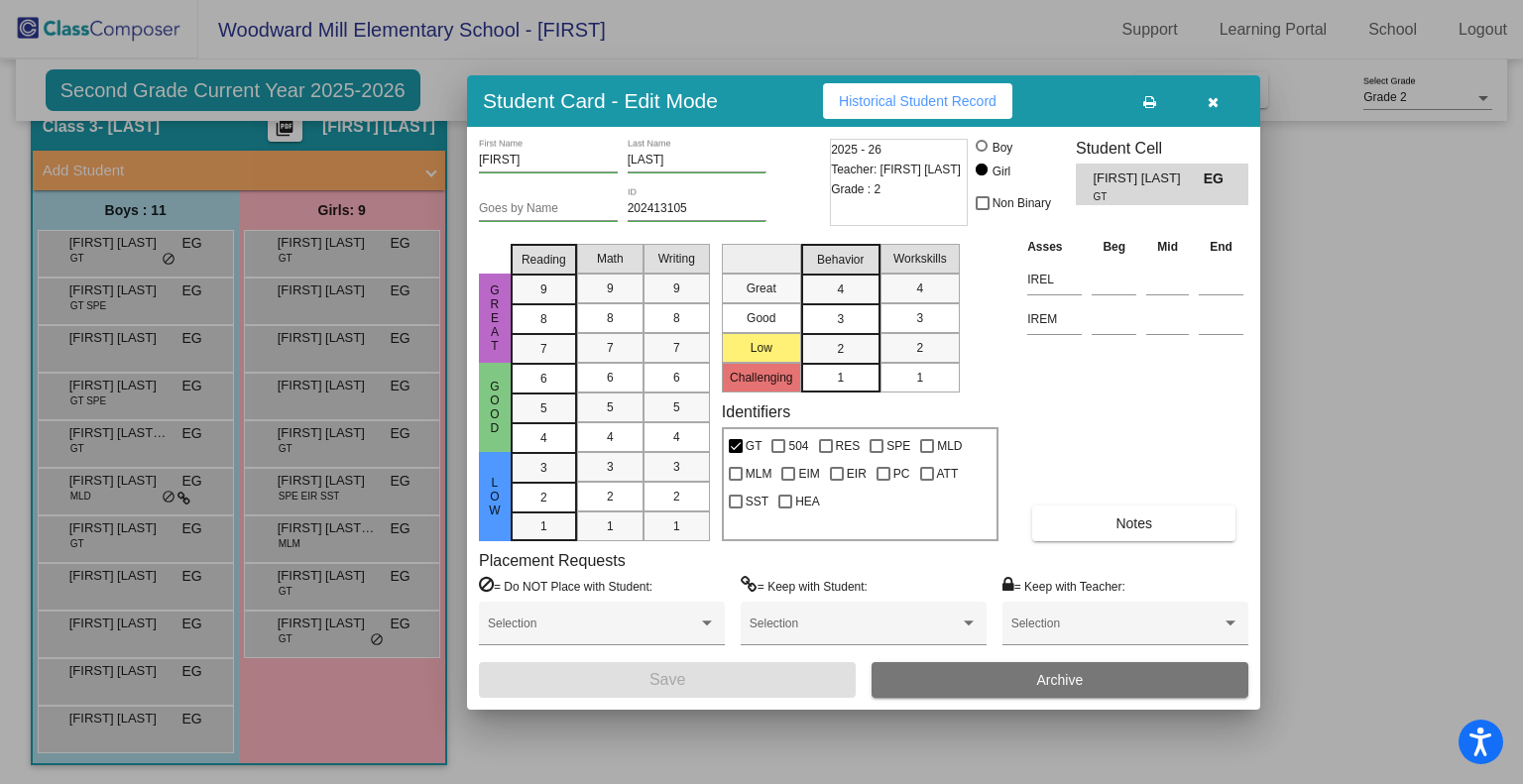 click on "Historical Student Record" at bounding box center (917, 101) 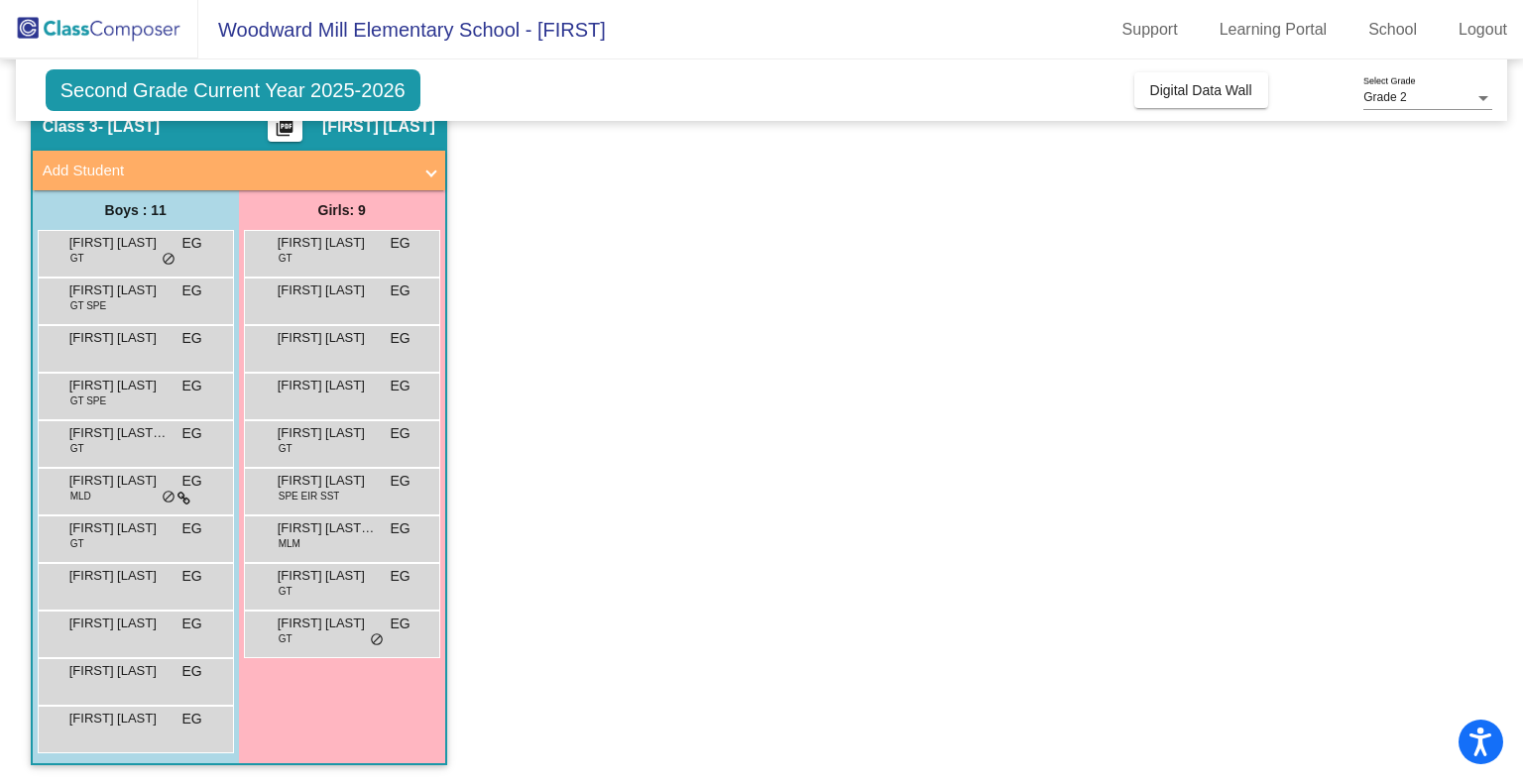 click on "Zona Pearson GT EG lock do_not_disturb_alt" at bounding box center [341, 631] 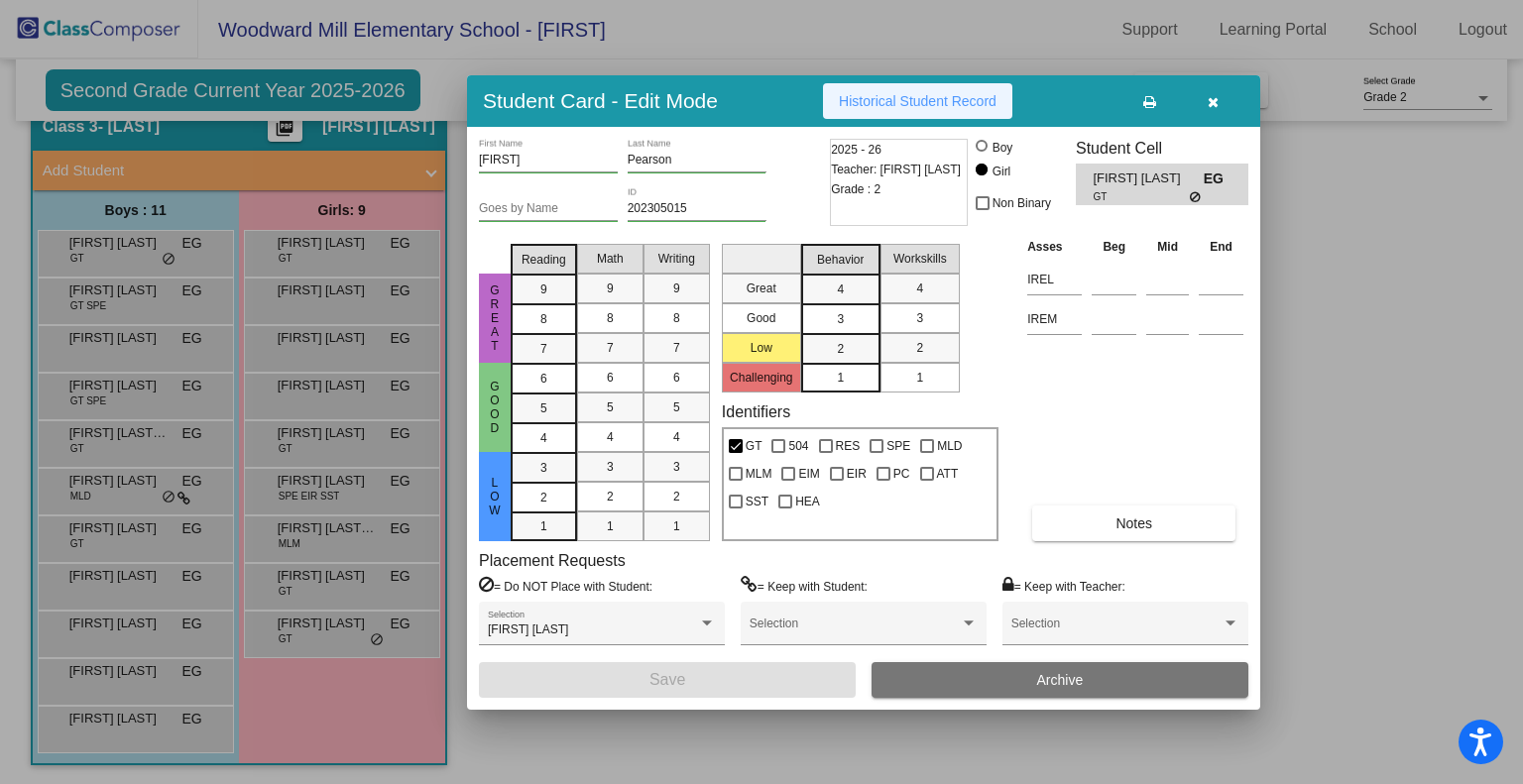 click on "Historical Student Record" at bounding box center [917, 101] 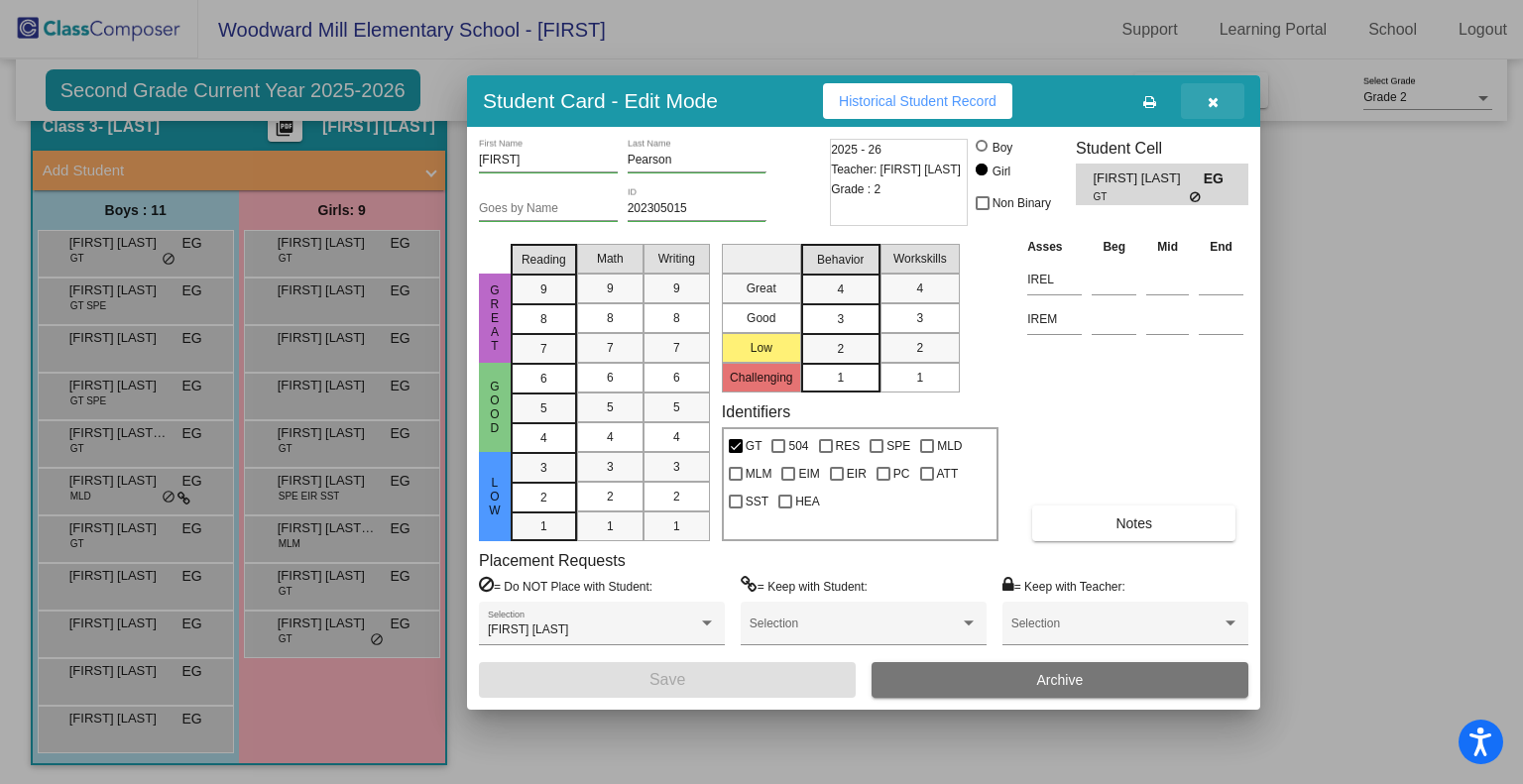 click at bounding box center [1213, 102] 